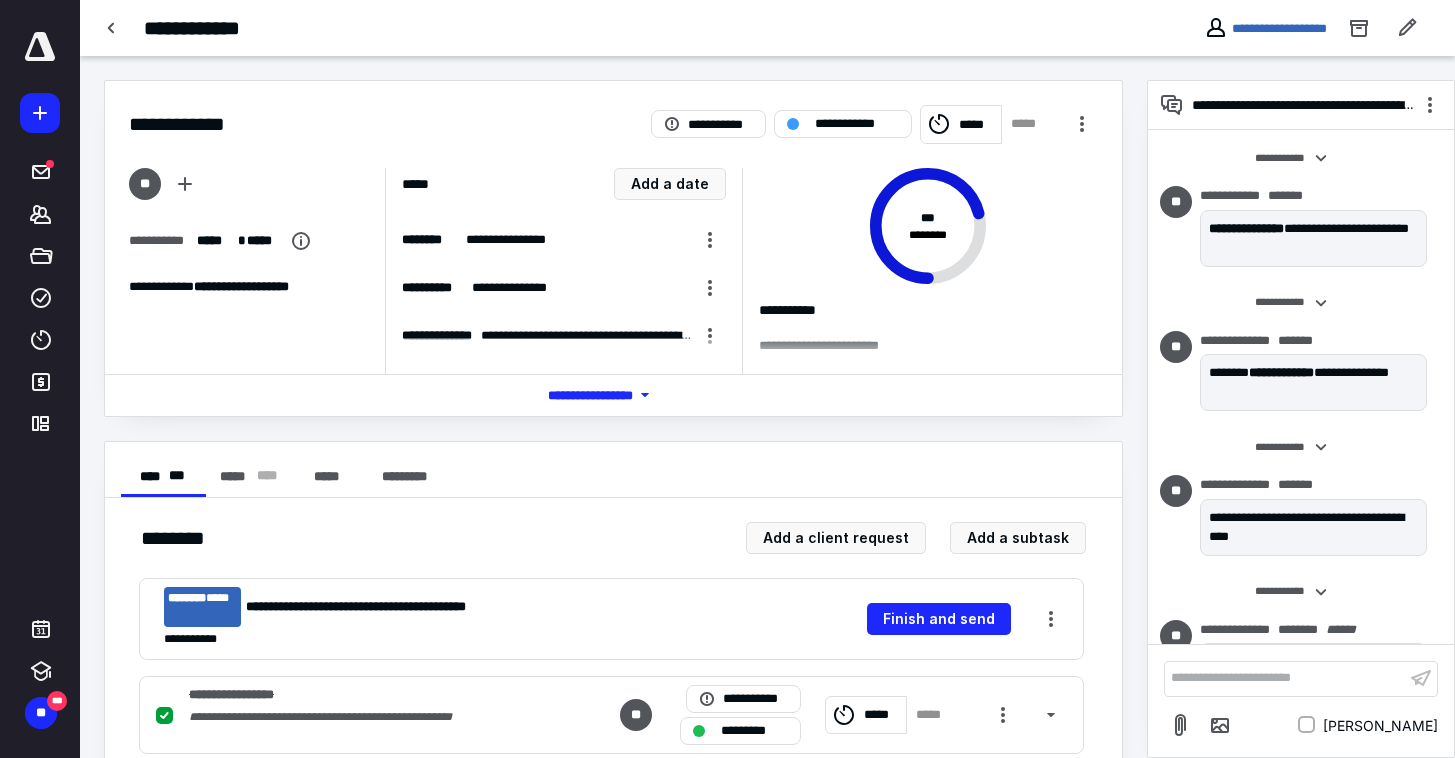 scroll, scrollTop: 515, scrollLeft: 0, axis: vertical 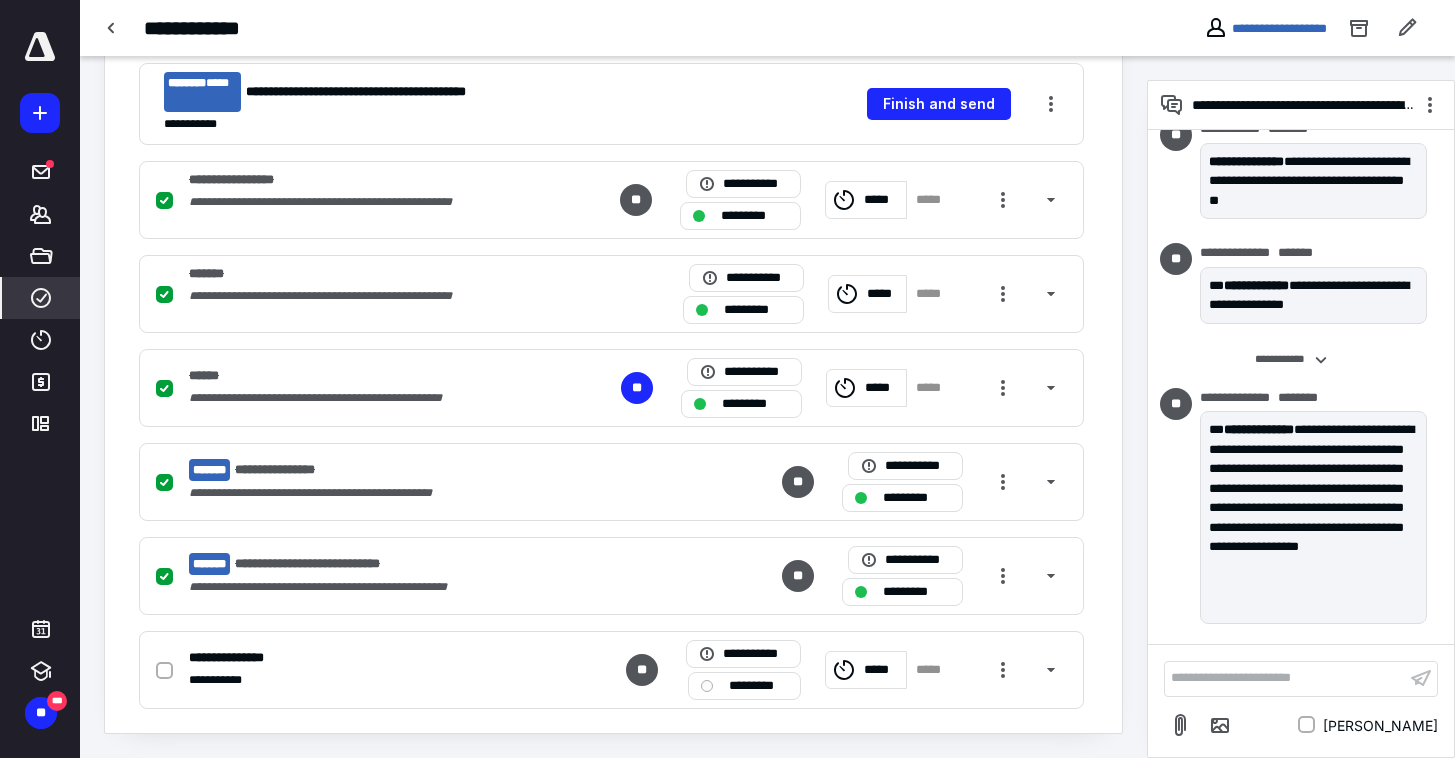click 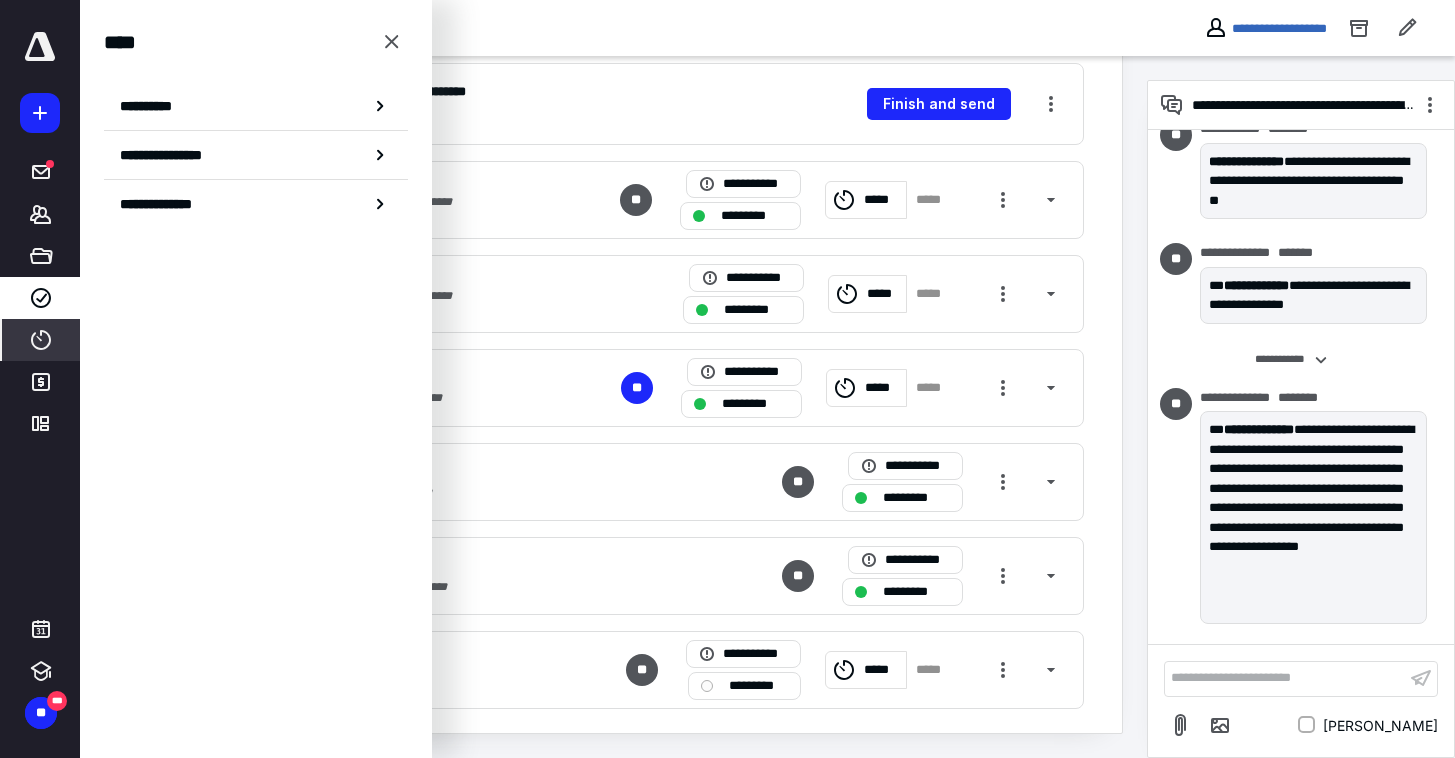 click 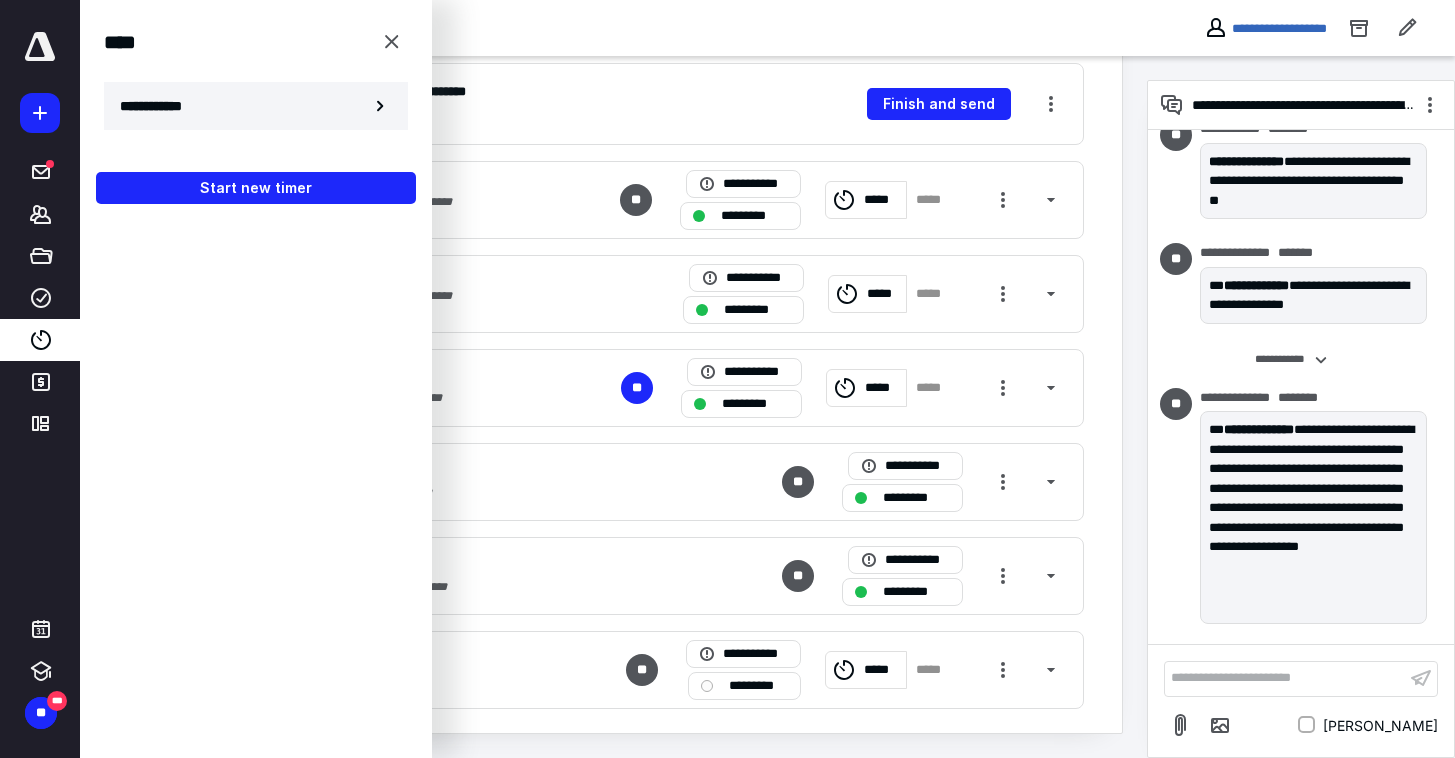 click on "**********" at bounding box center (256, 106) 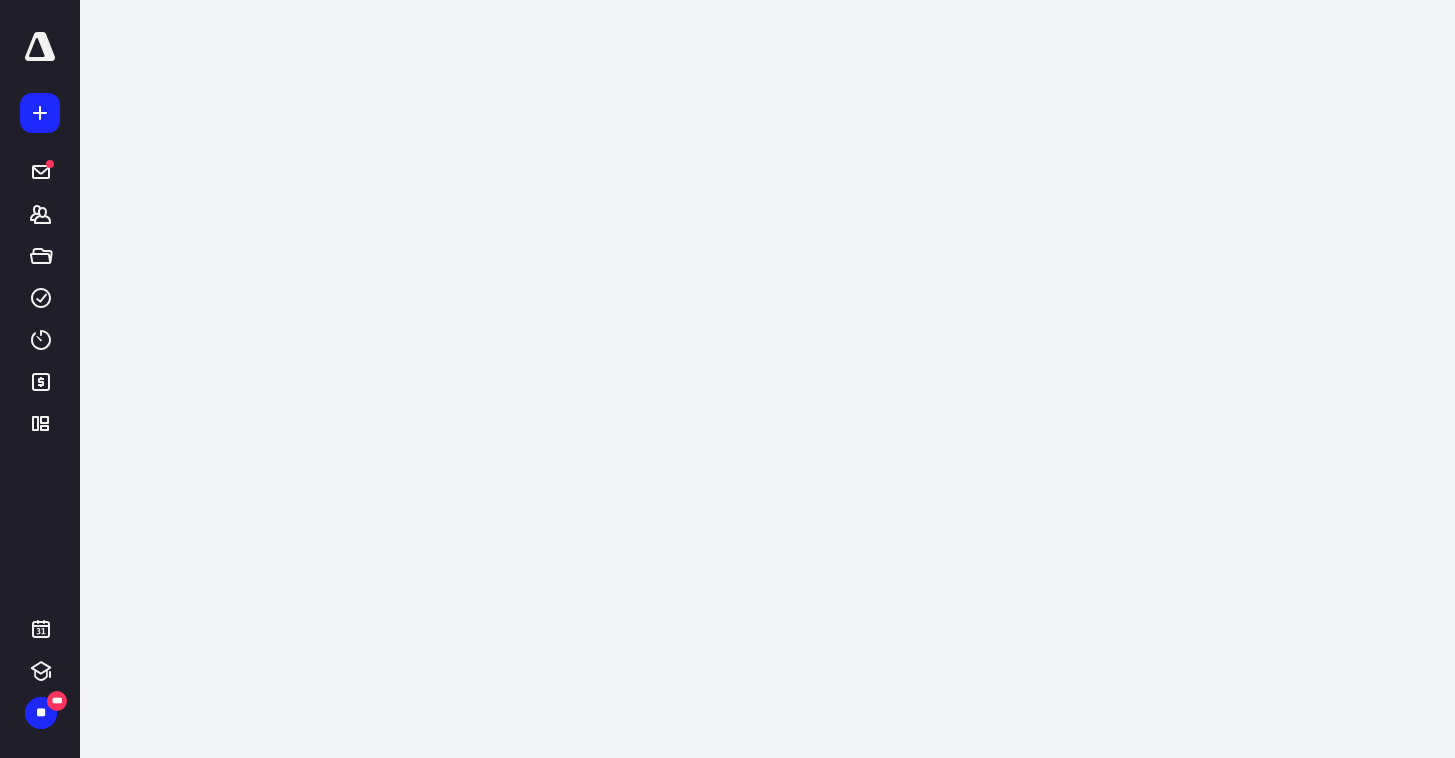 scroll, scrollTop: 0, scrollLeft: 0, axis: both 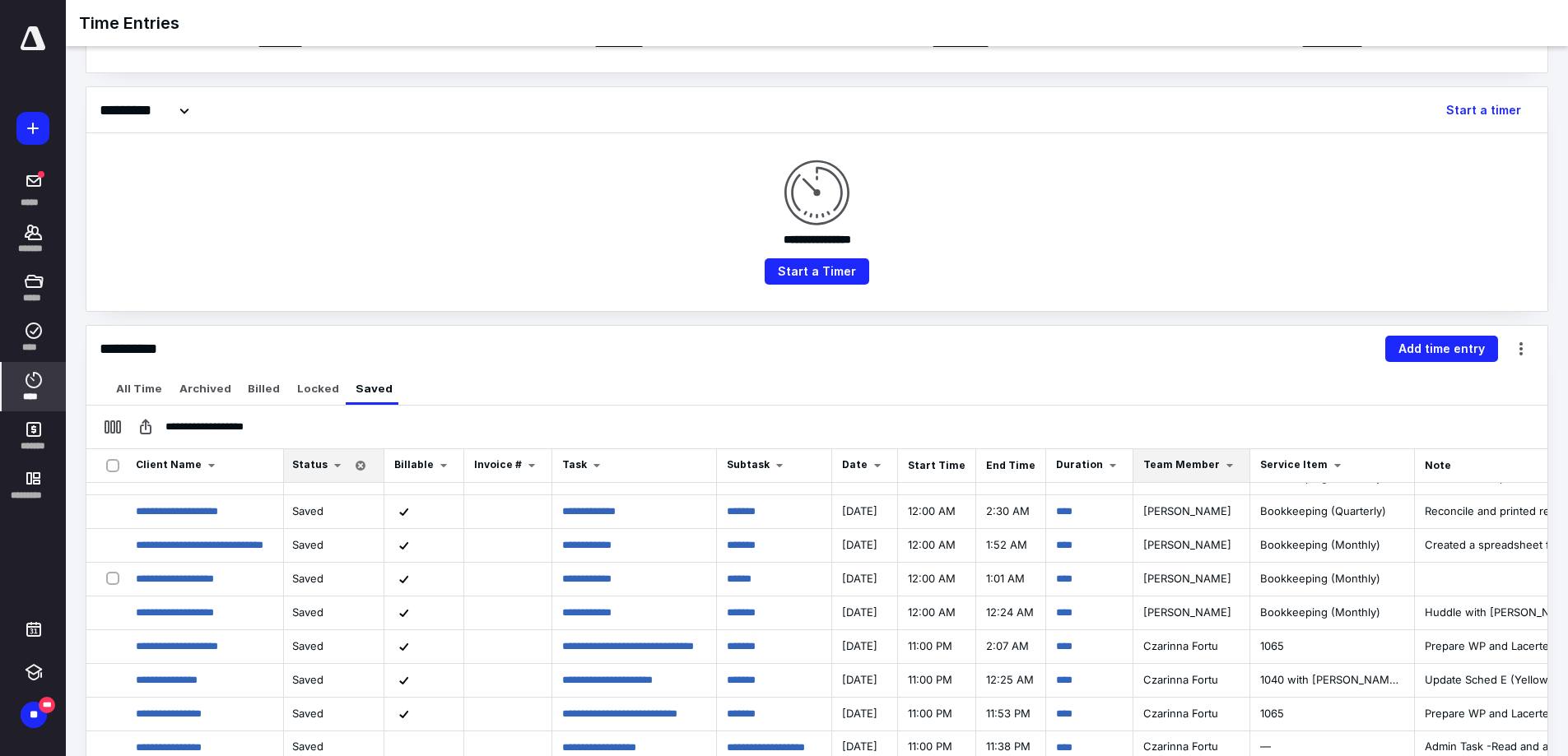 click at bounding box center [1230, 466] 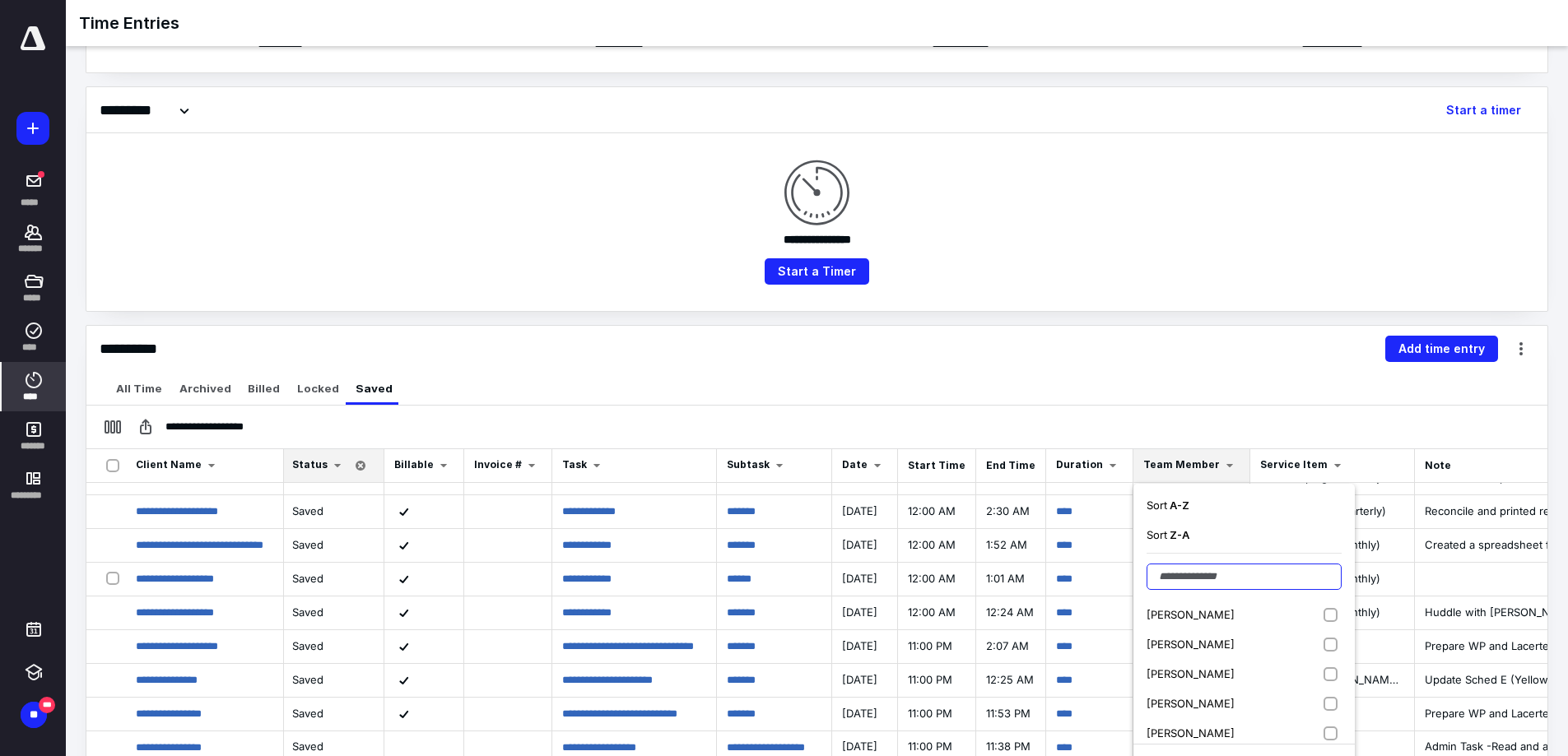 click at bounding box center [1244, 577] 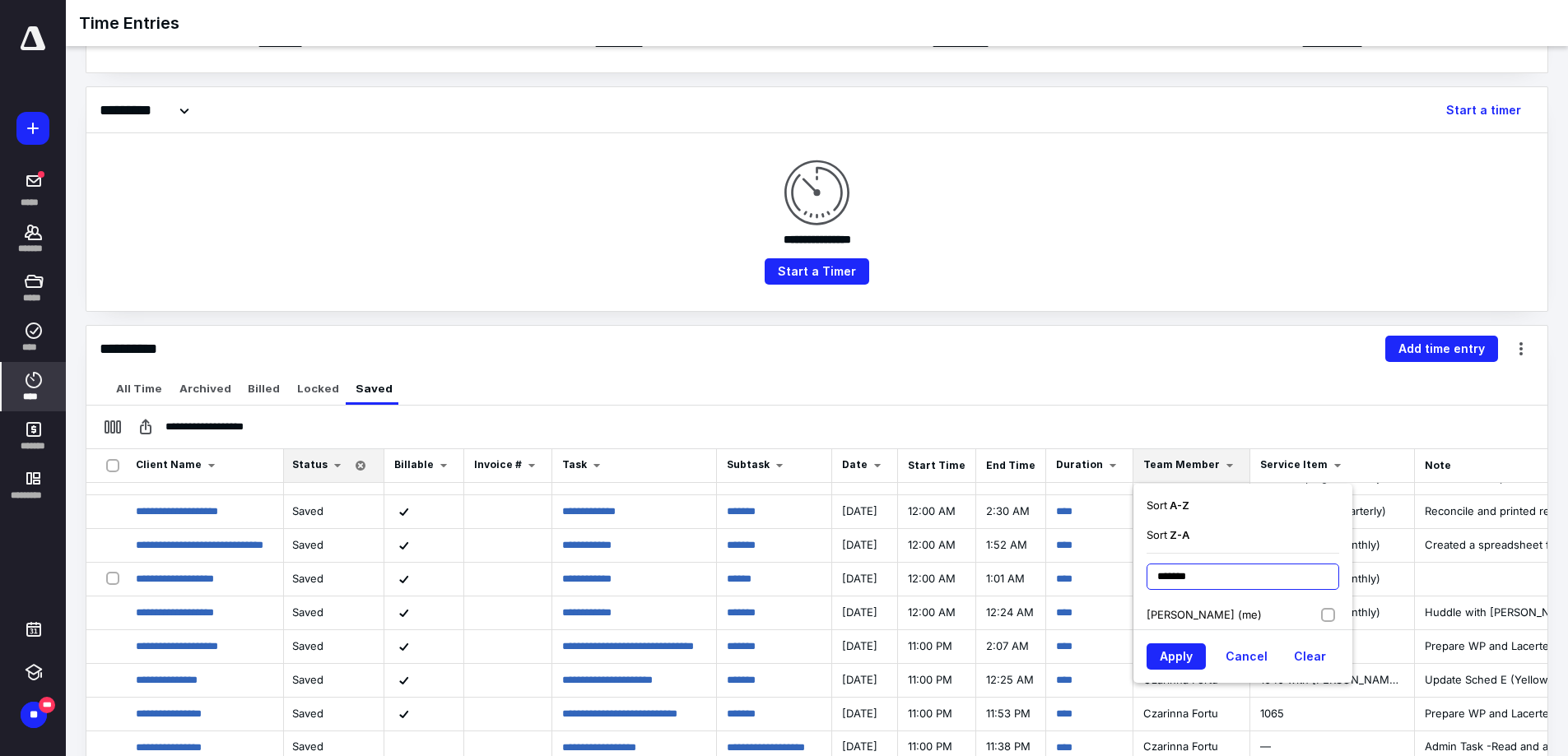 type on "*******" 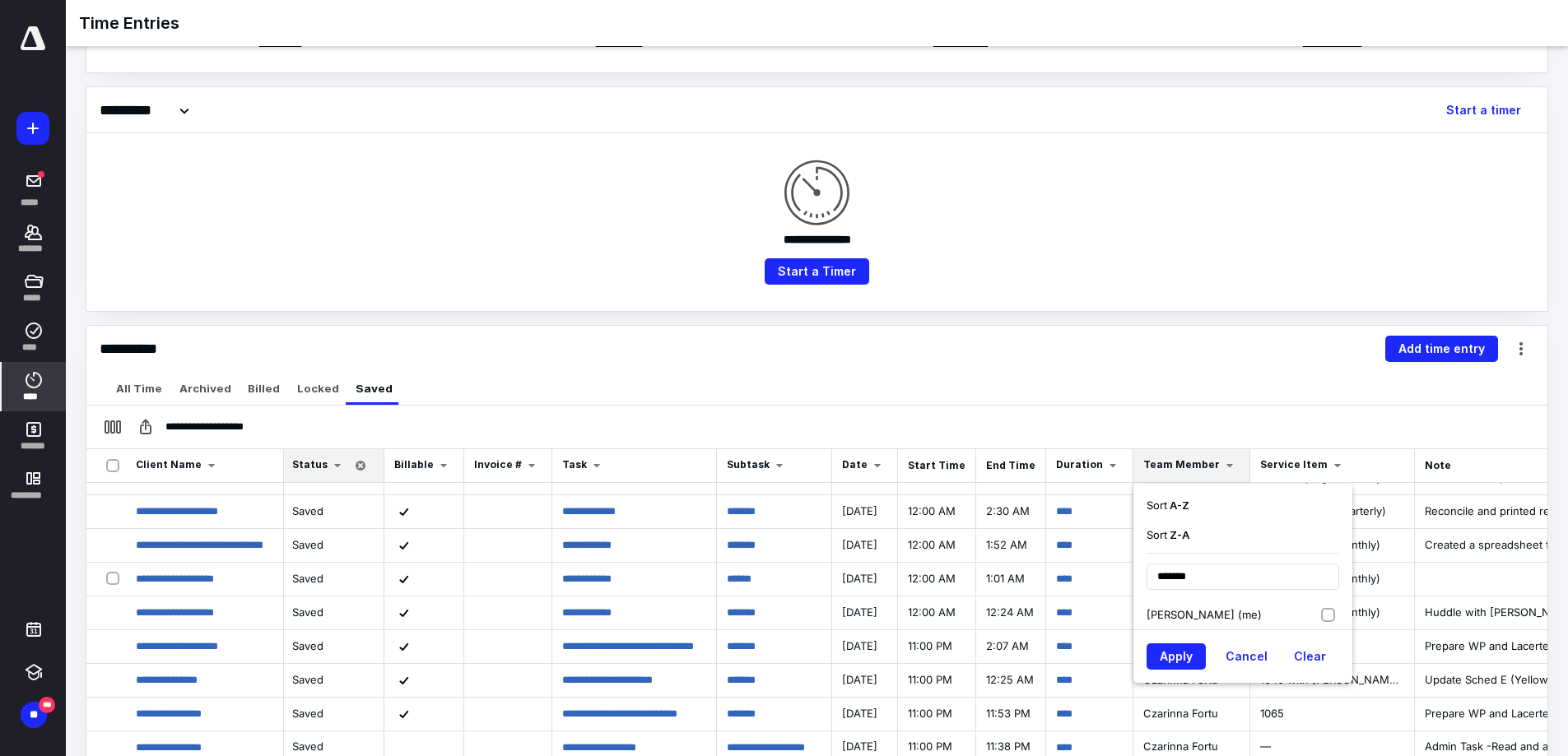 click on "[PERSON_NAME] (me)" at bounding box center (1243, 615) 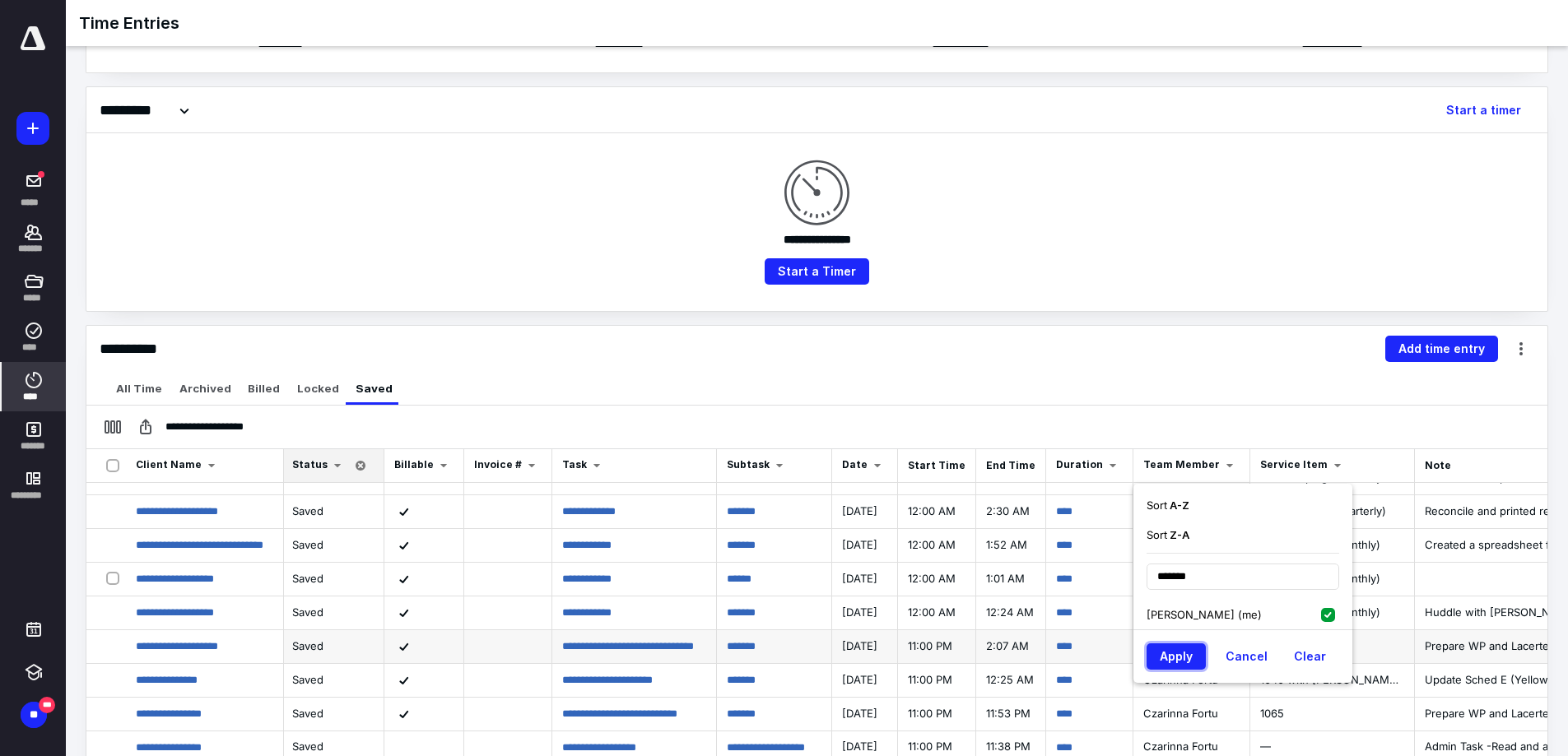 click on "Apply" at bounding box center [1176, 656] 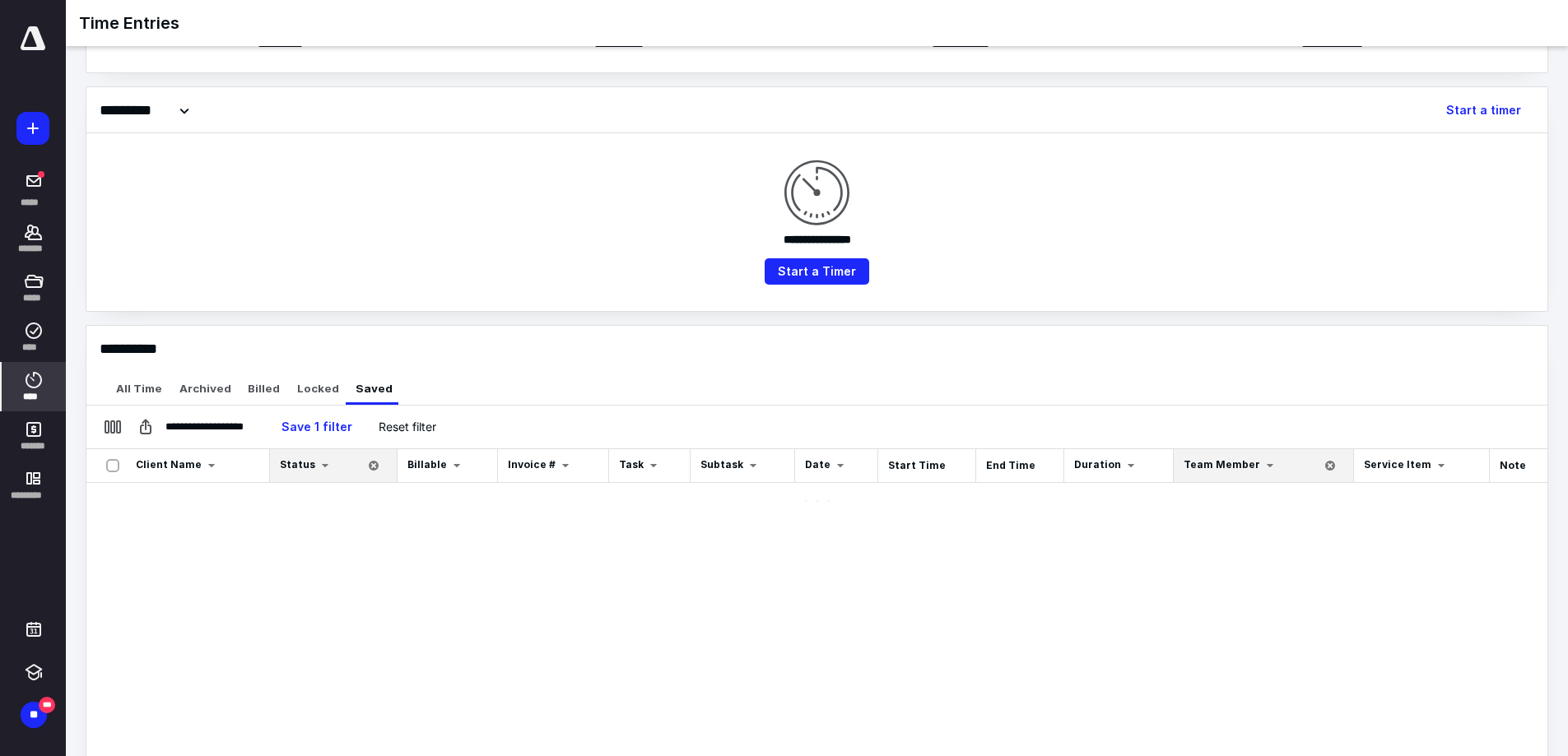 scroll, scrollTop: 0, scrollLeft: 0, axis: both 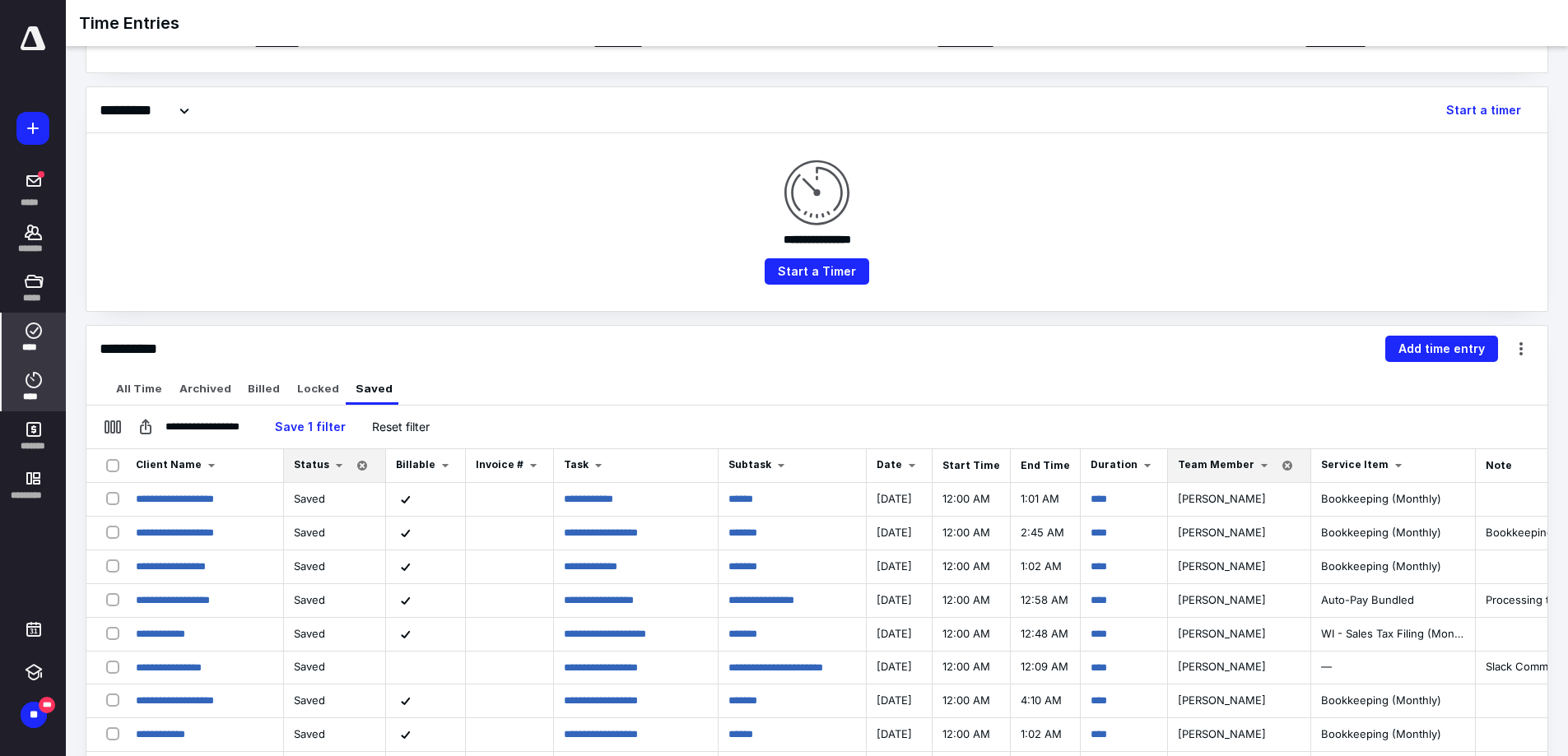 click 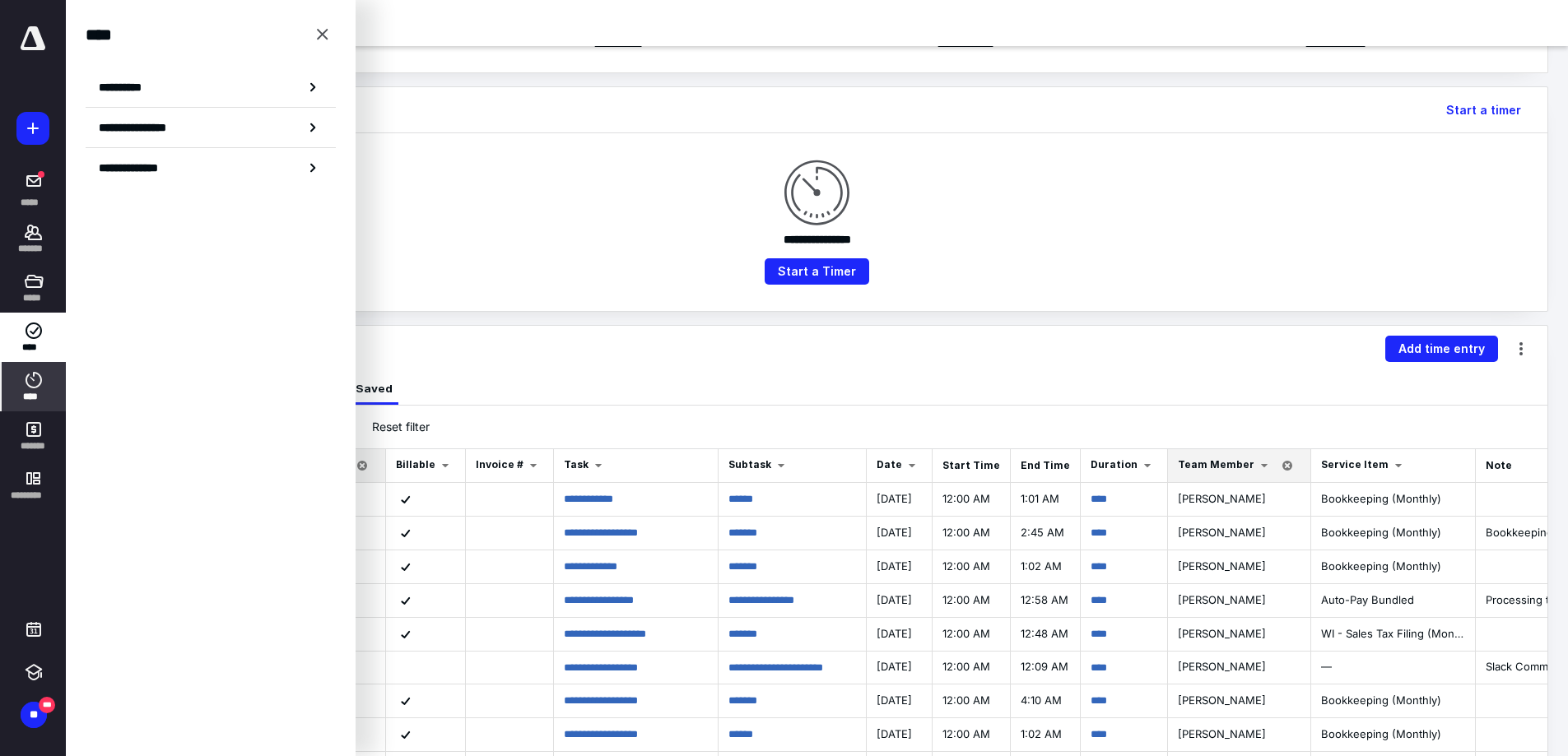 click on "**********" at bounding box center [211, 87] 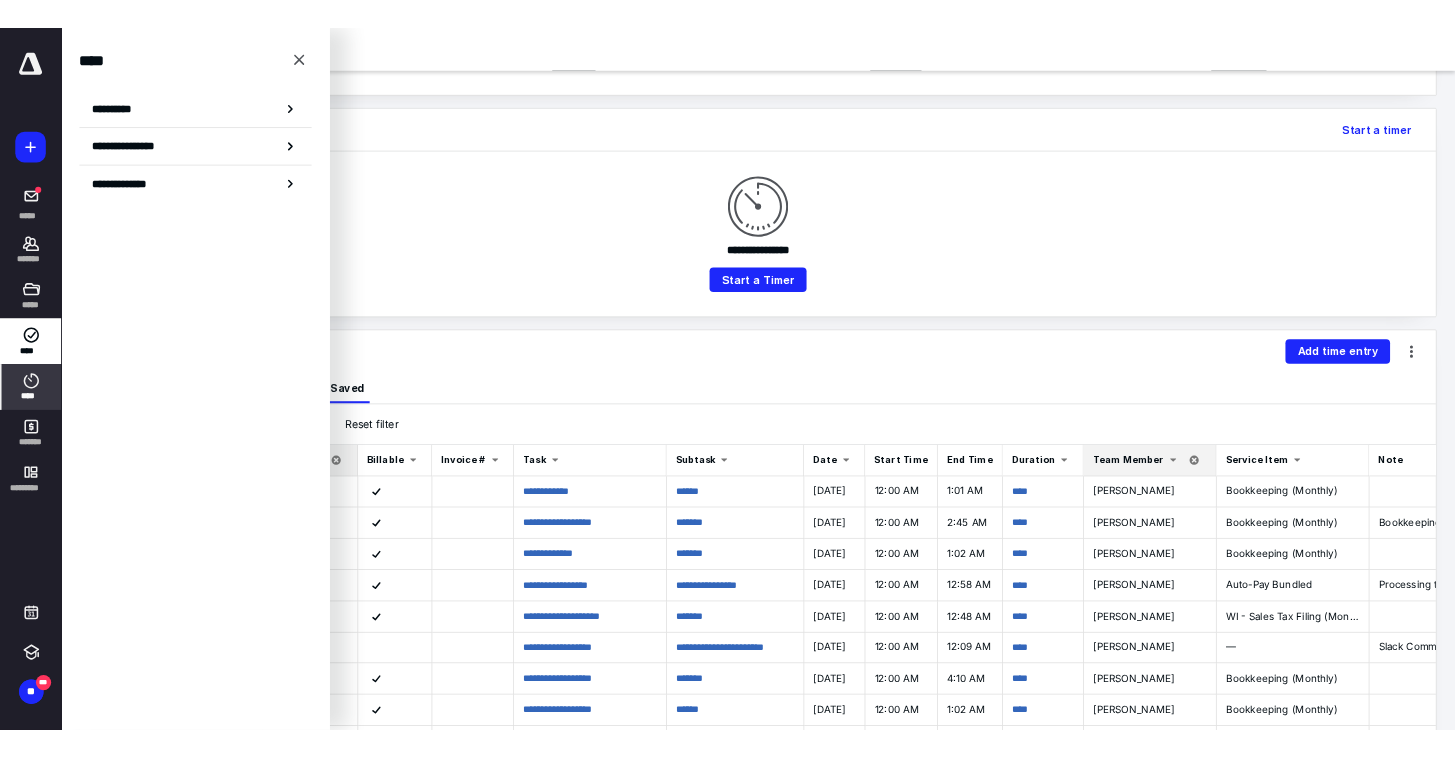 scroll, scrollTop: 0, scrollLeft: 0, axis: both 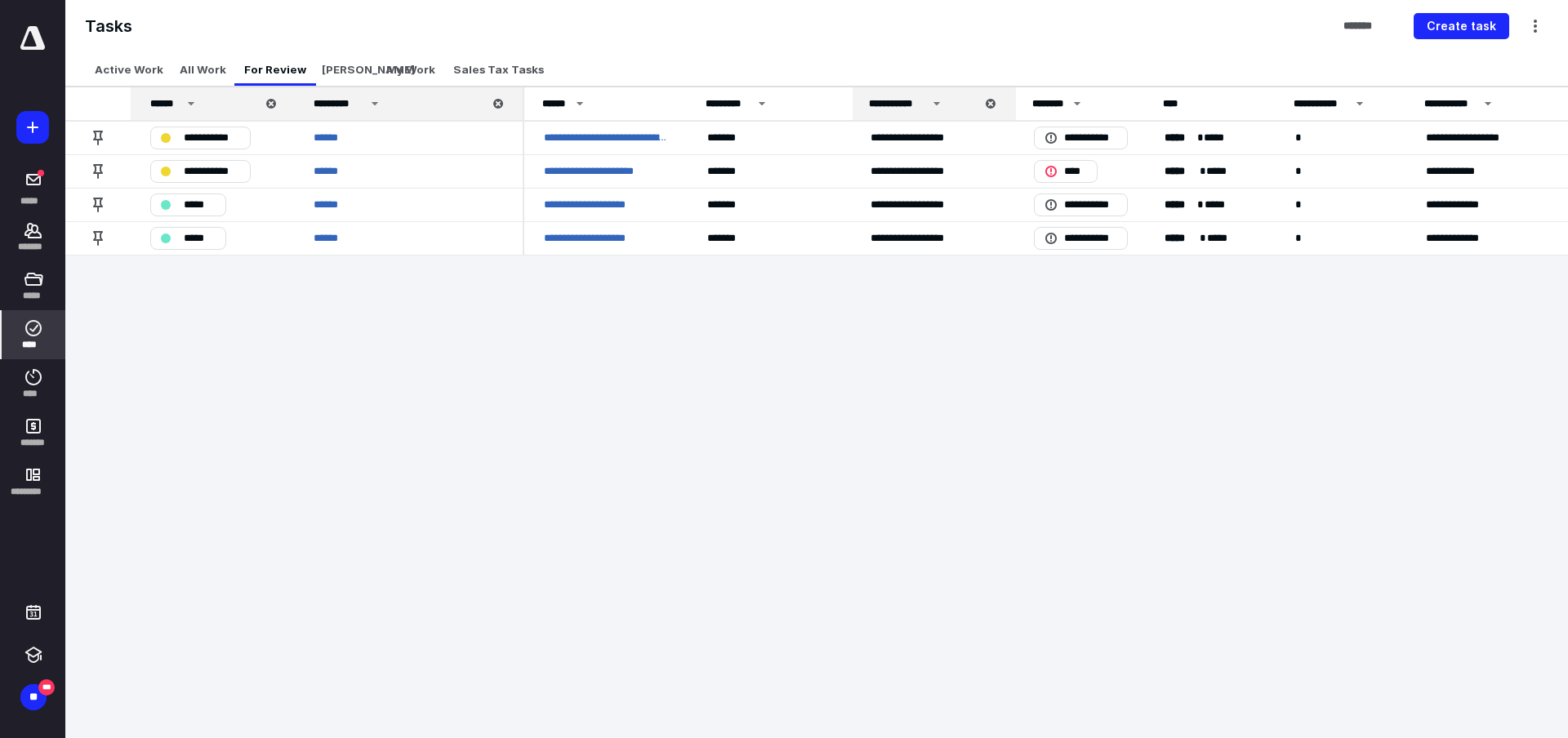 click on "**********" at bounding box center [784, 369] 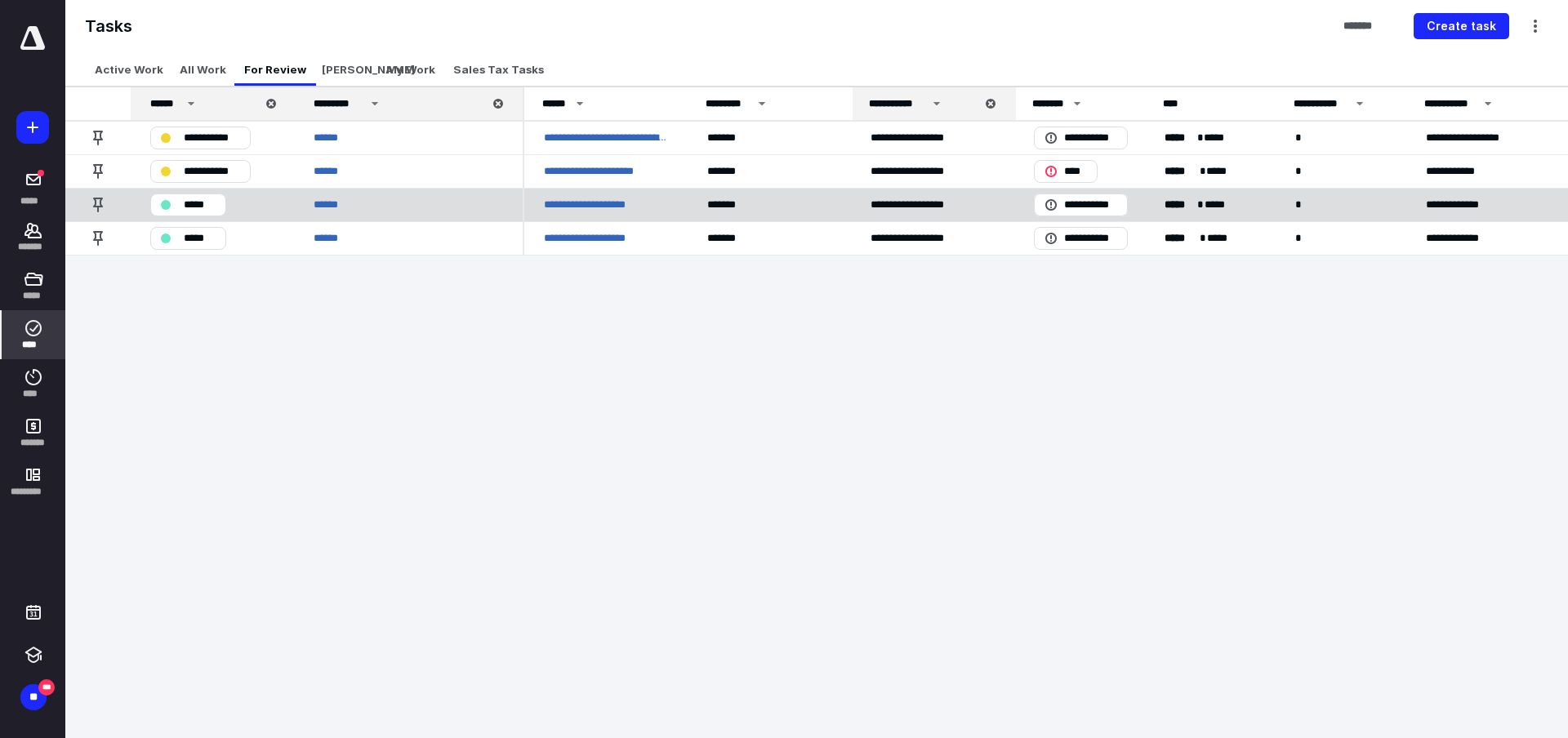click on "**********" at bounding box center (599, 205) 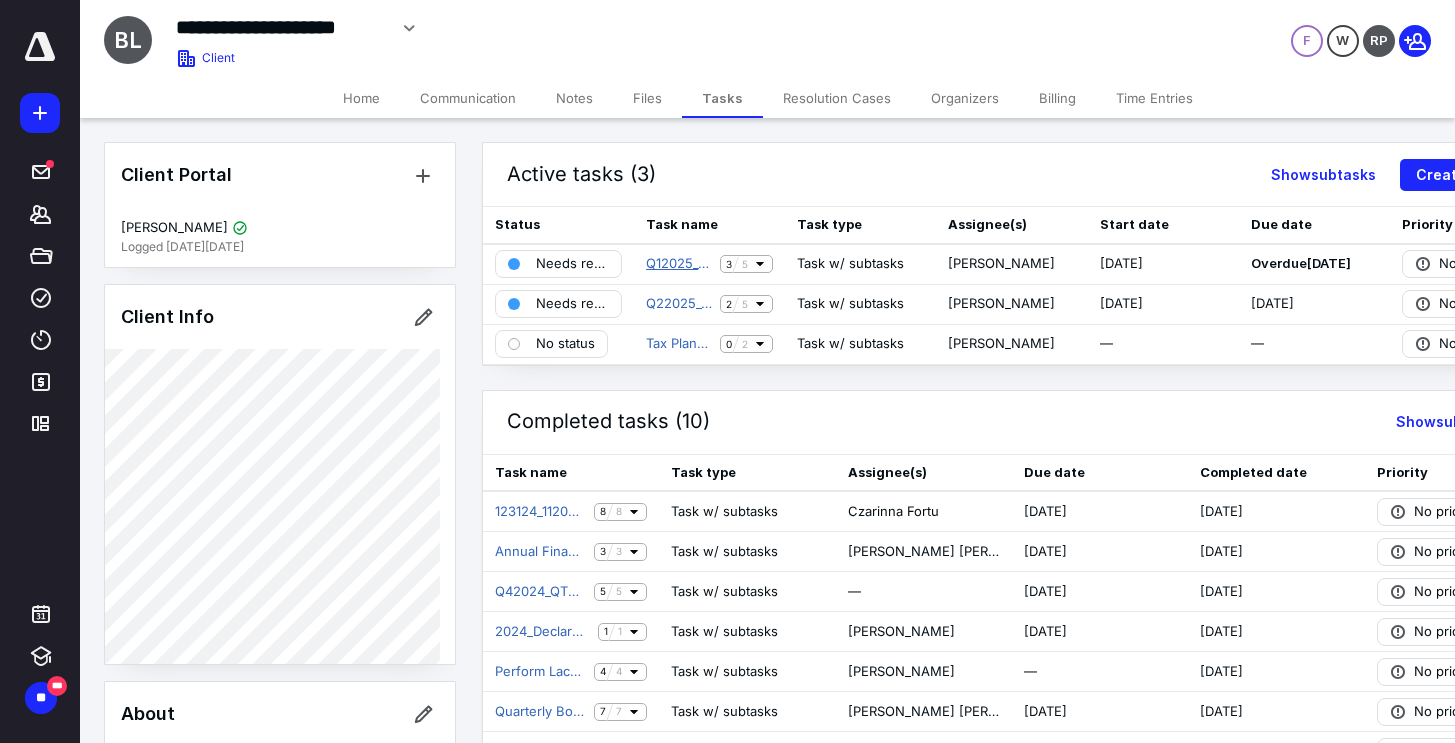 click on "Q12025_QTR_BK" at bounding box center [679, 264] 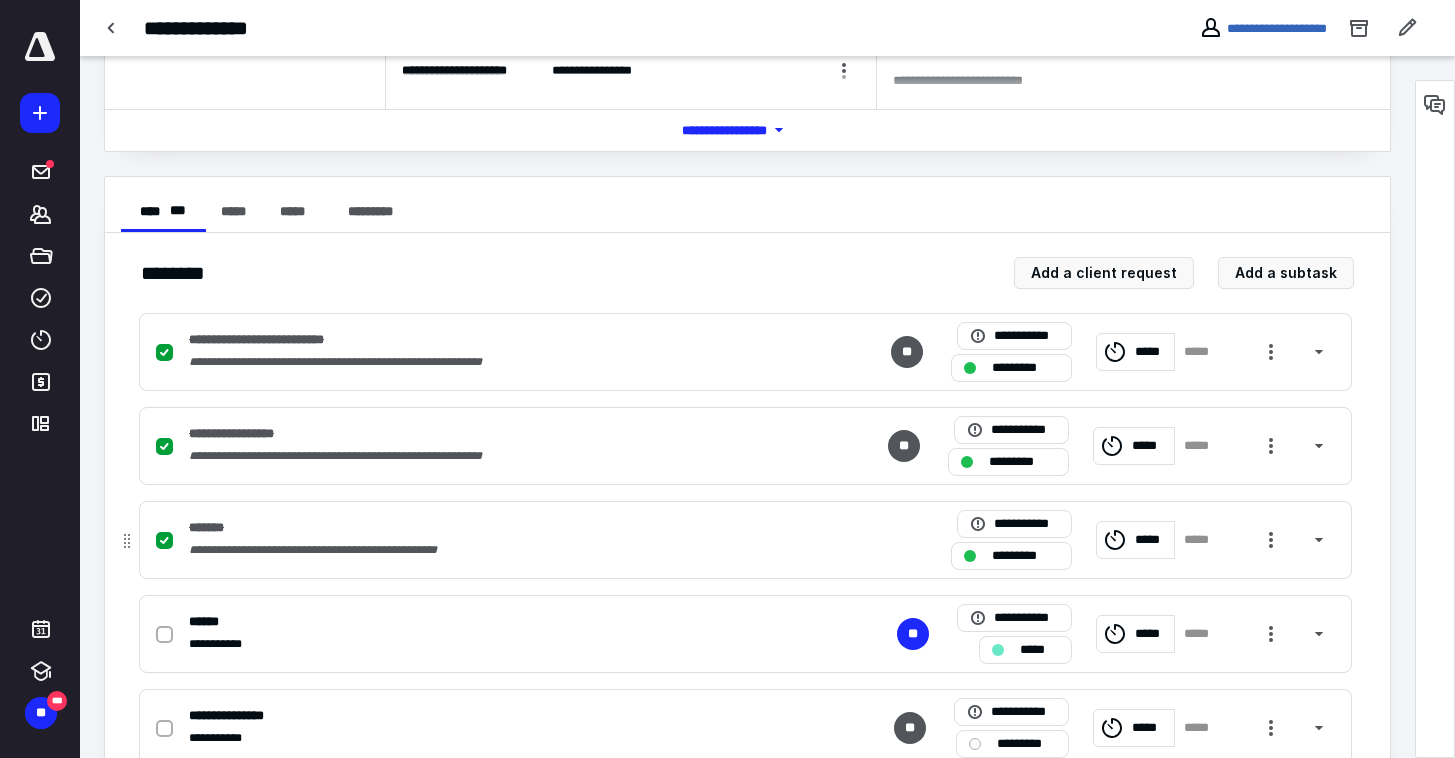 scroll, scrollTop: 323, scrollLeft: 0, axis: vertical 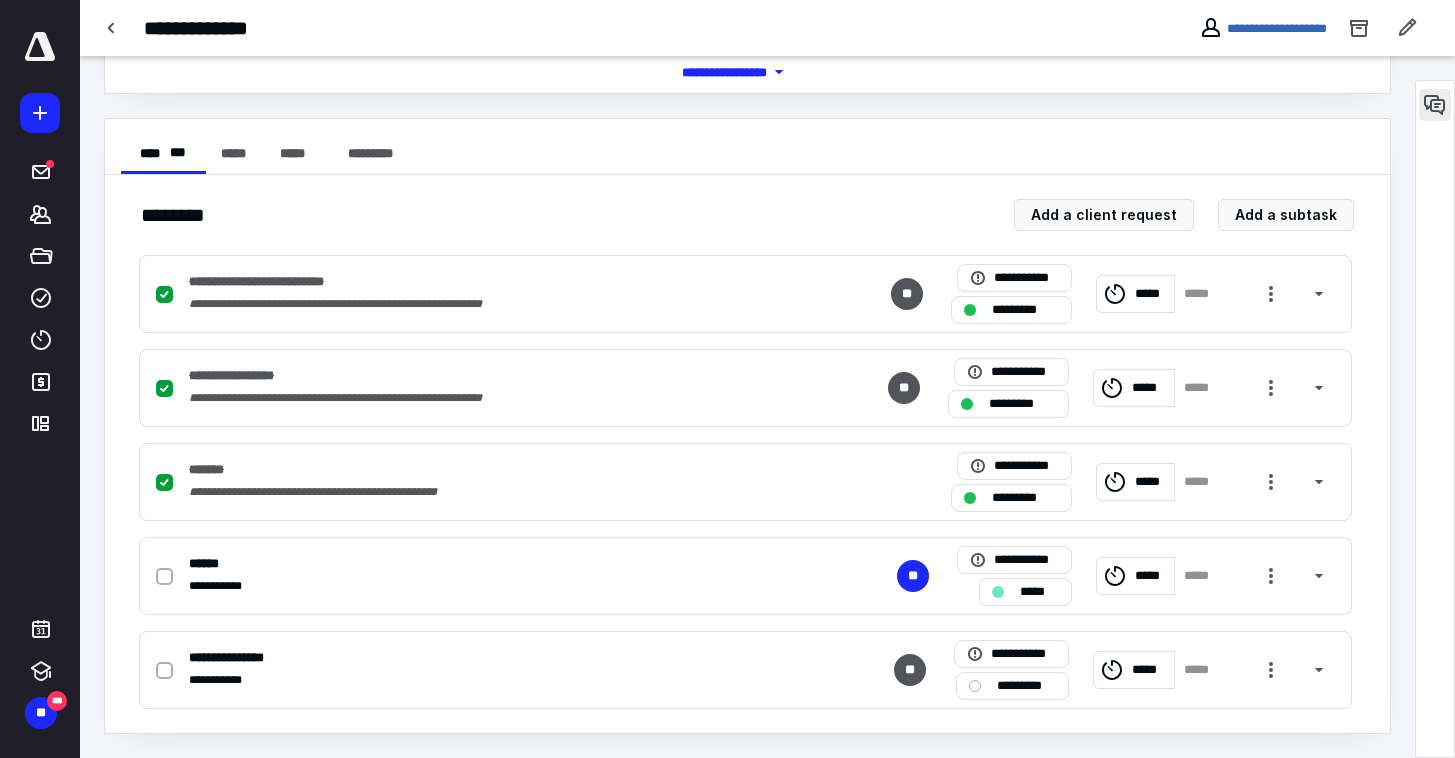 click at bounding box center [1435, 105] 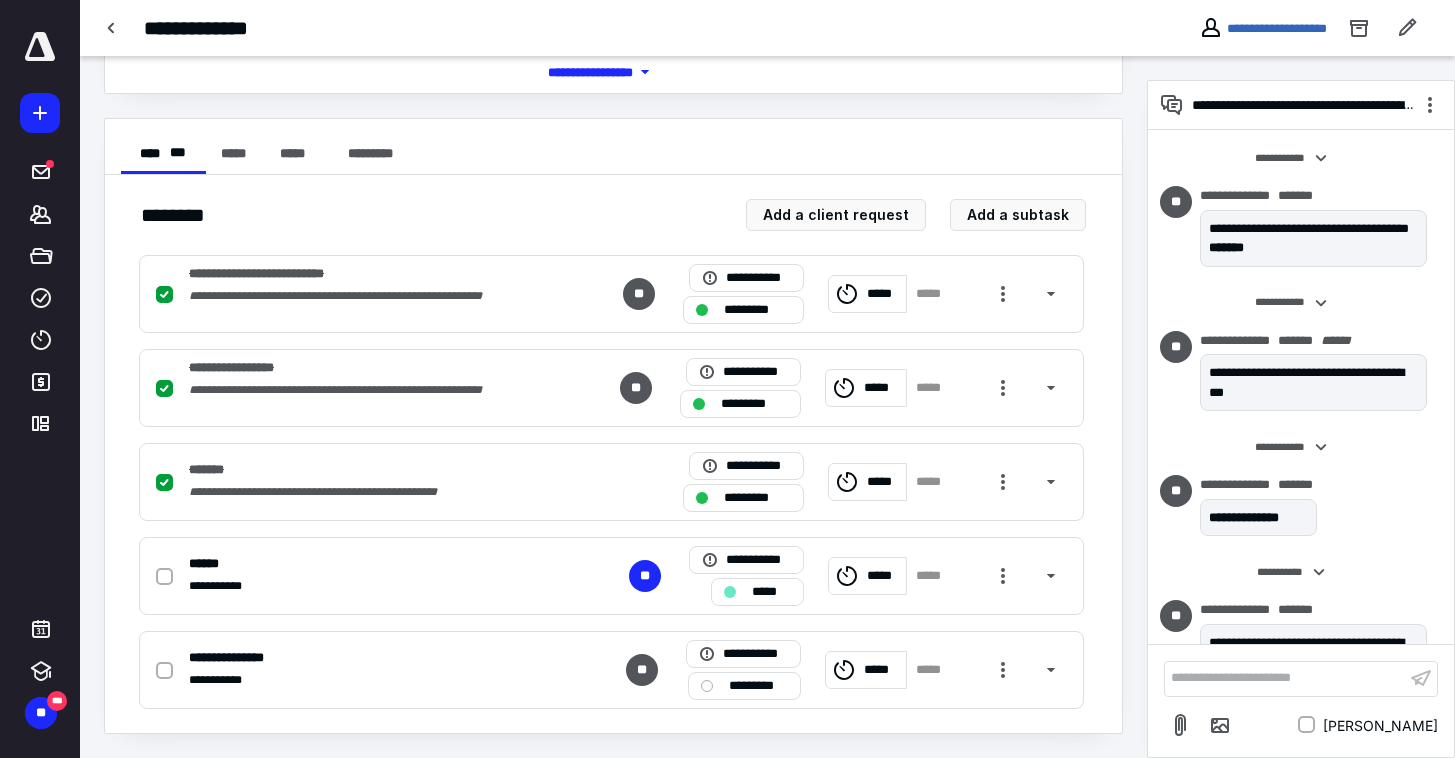 scroll, scrollTop: 76, scrollLeft: 0, axis: vertical 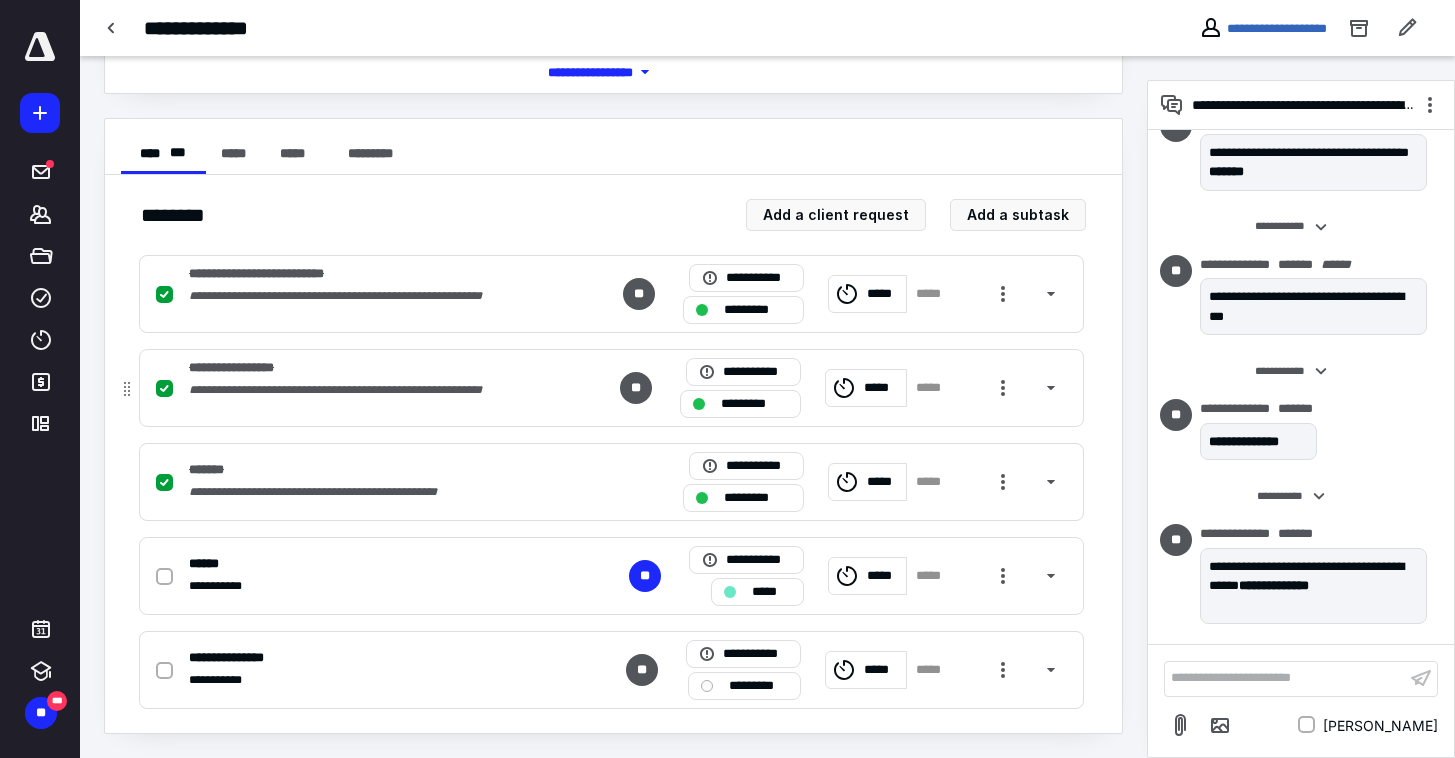 click on "**********" at bounding box center (611, 482) 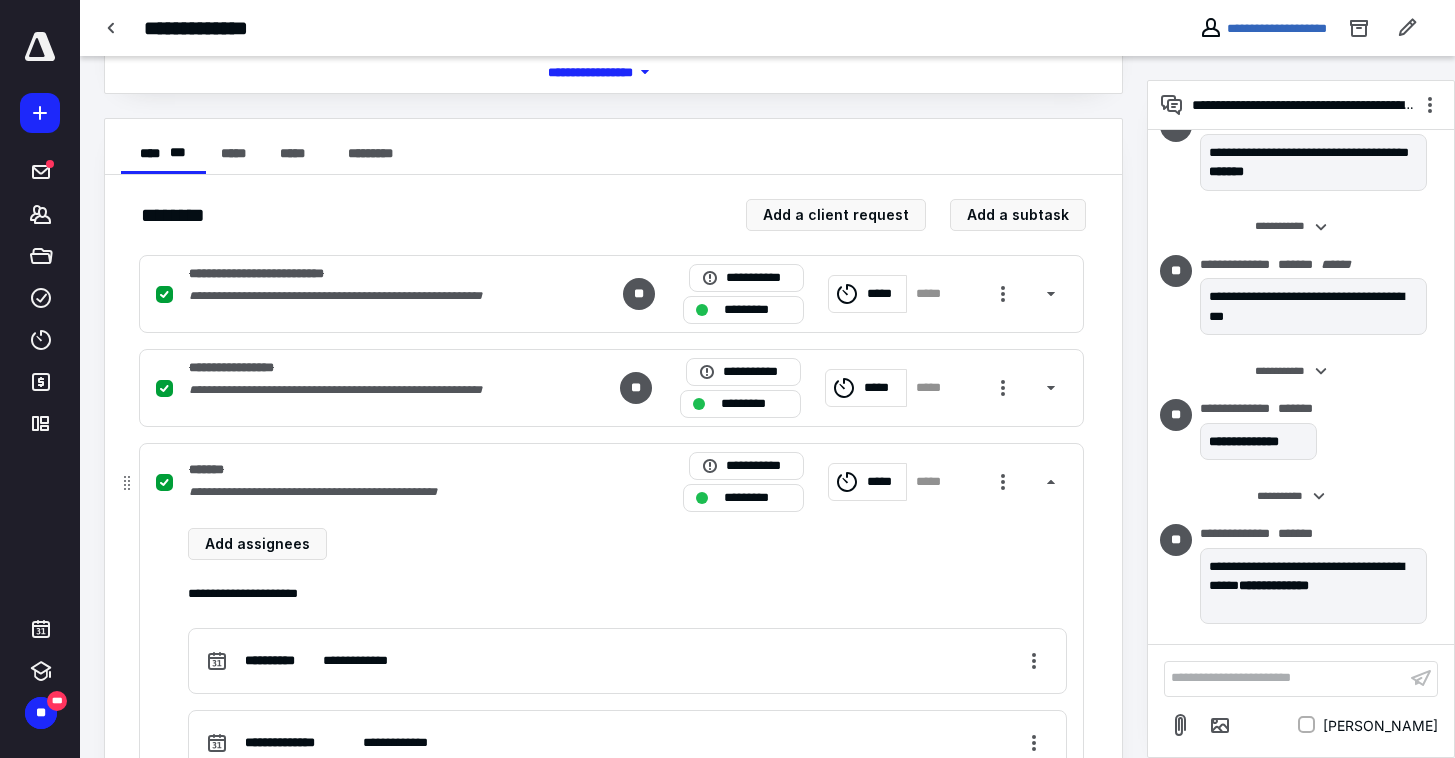 click on "**********" at bounding box center [611, 482] 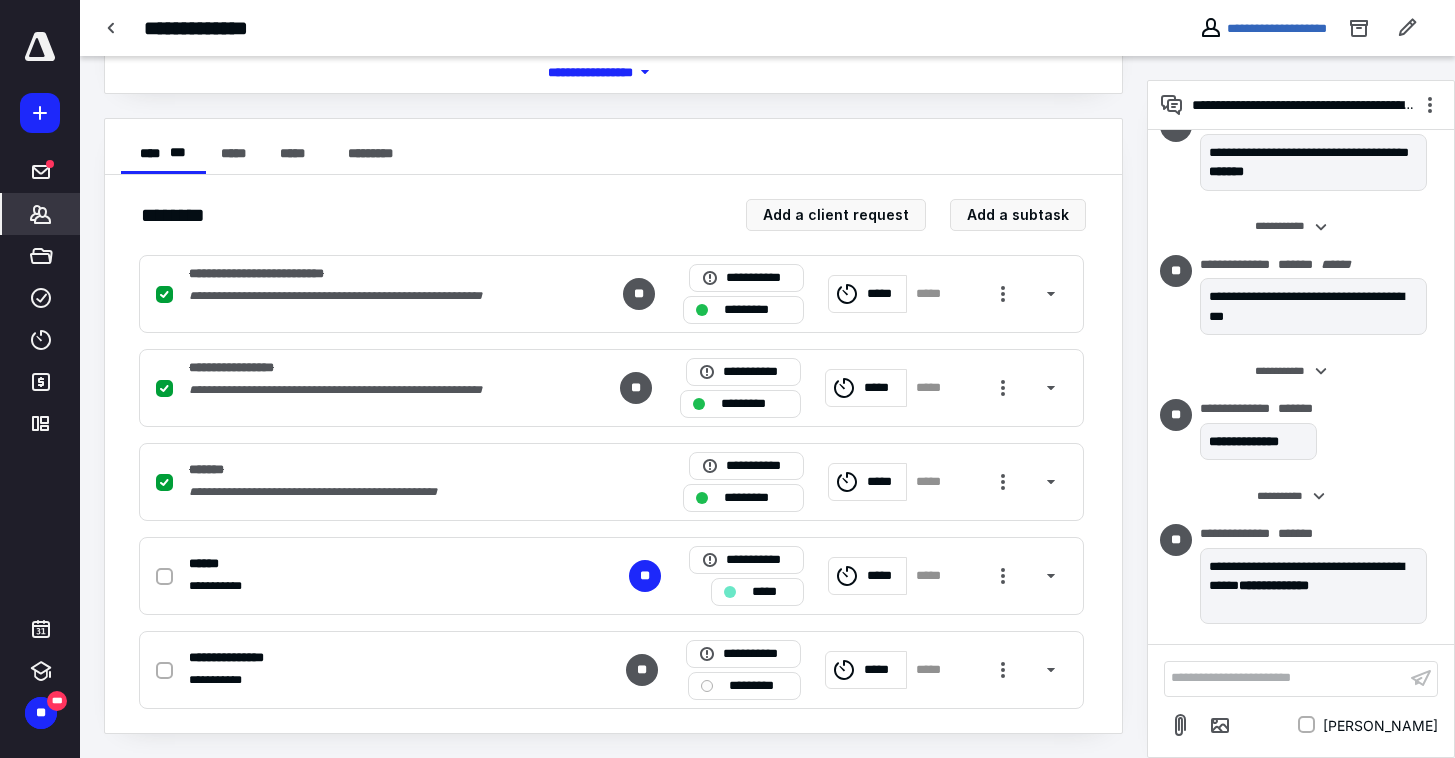 click on "*******" at bounding box center [41, 214] 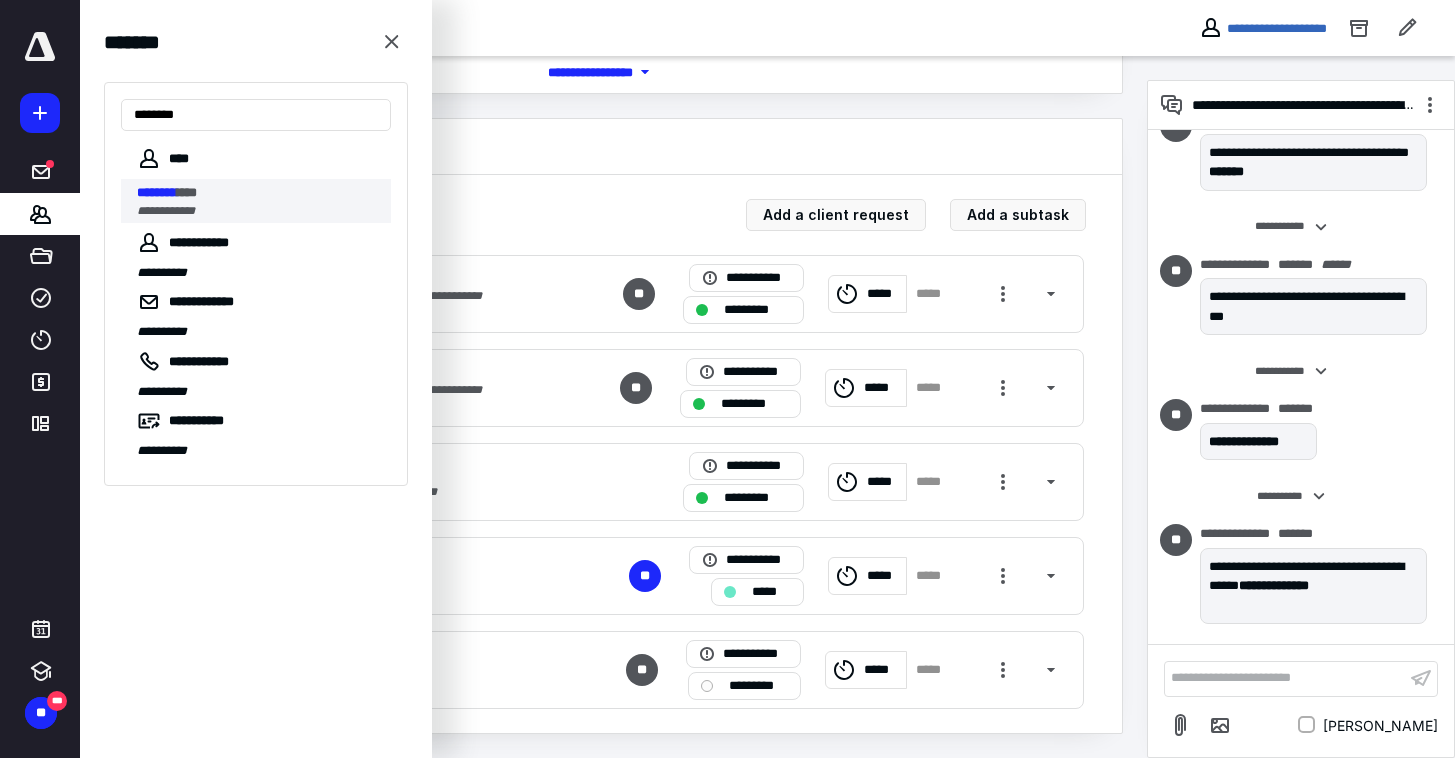 type on "********" 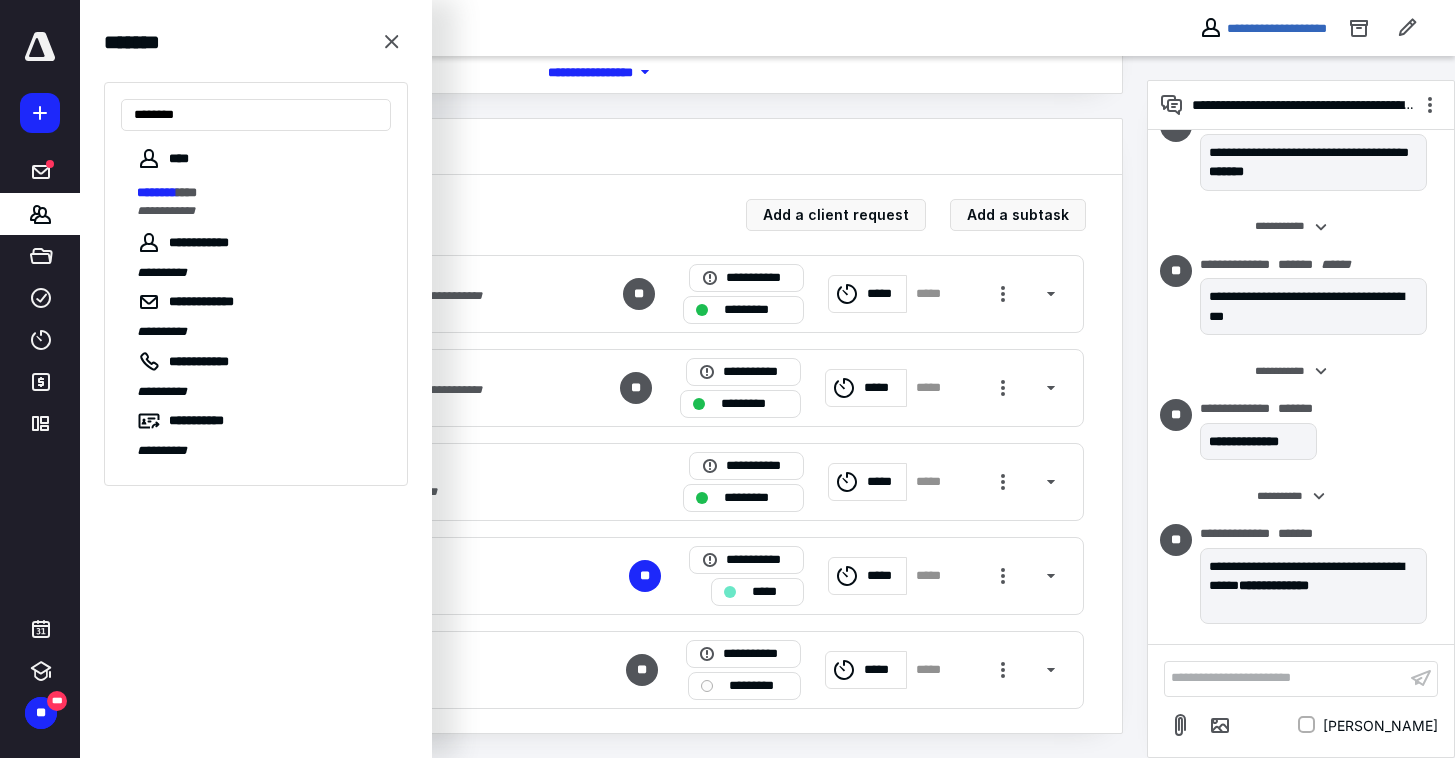 click on "**********" at bounding box center [258, 211] 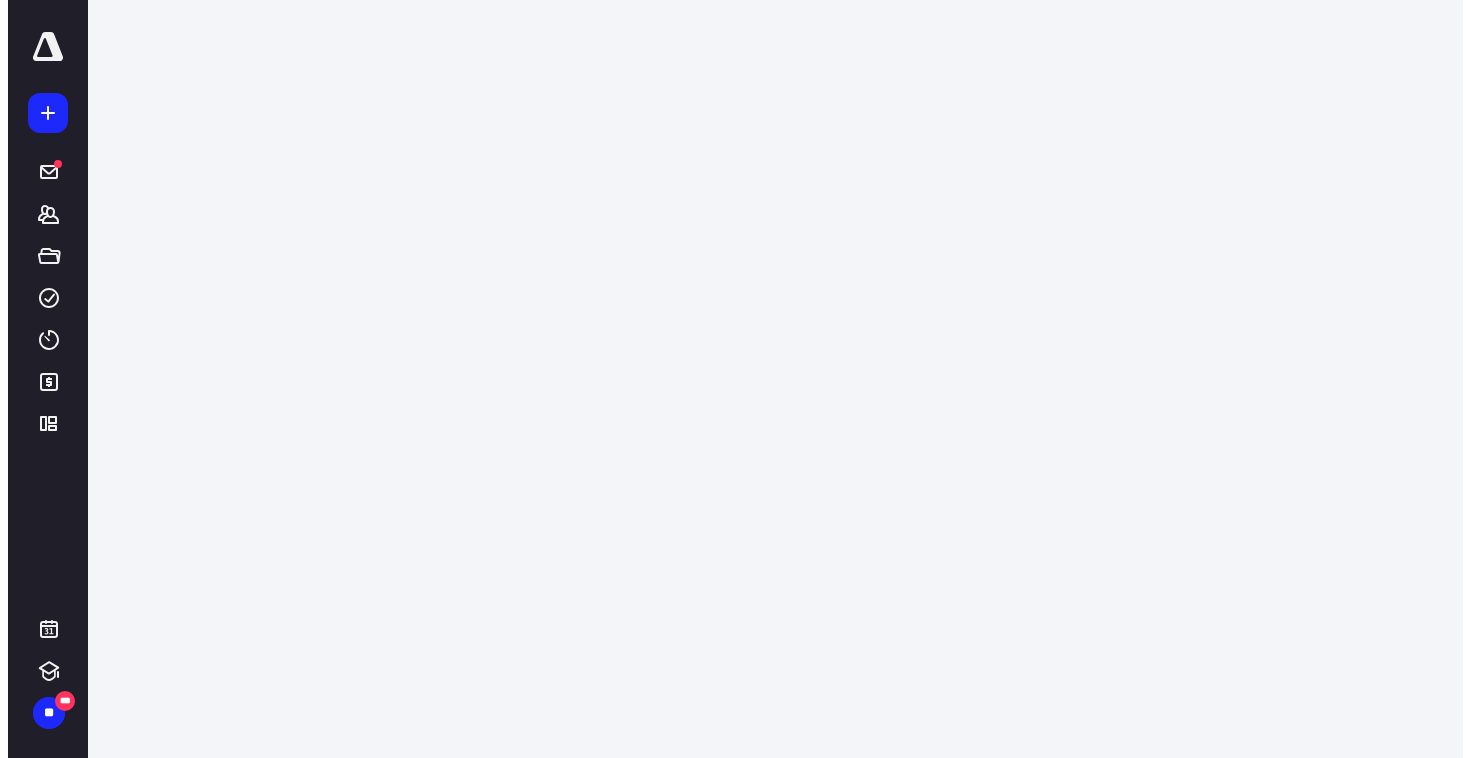 scroll, scrollTop: 0, scrollLeft: 0, axis: both 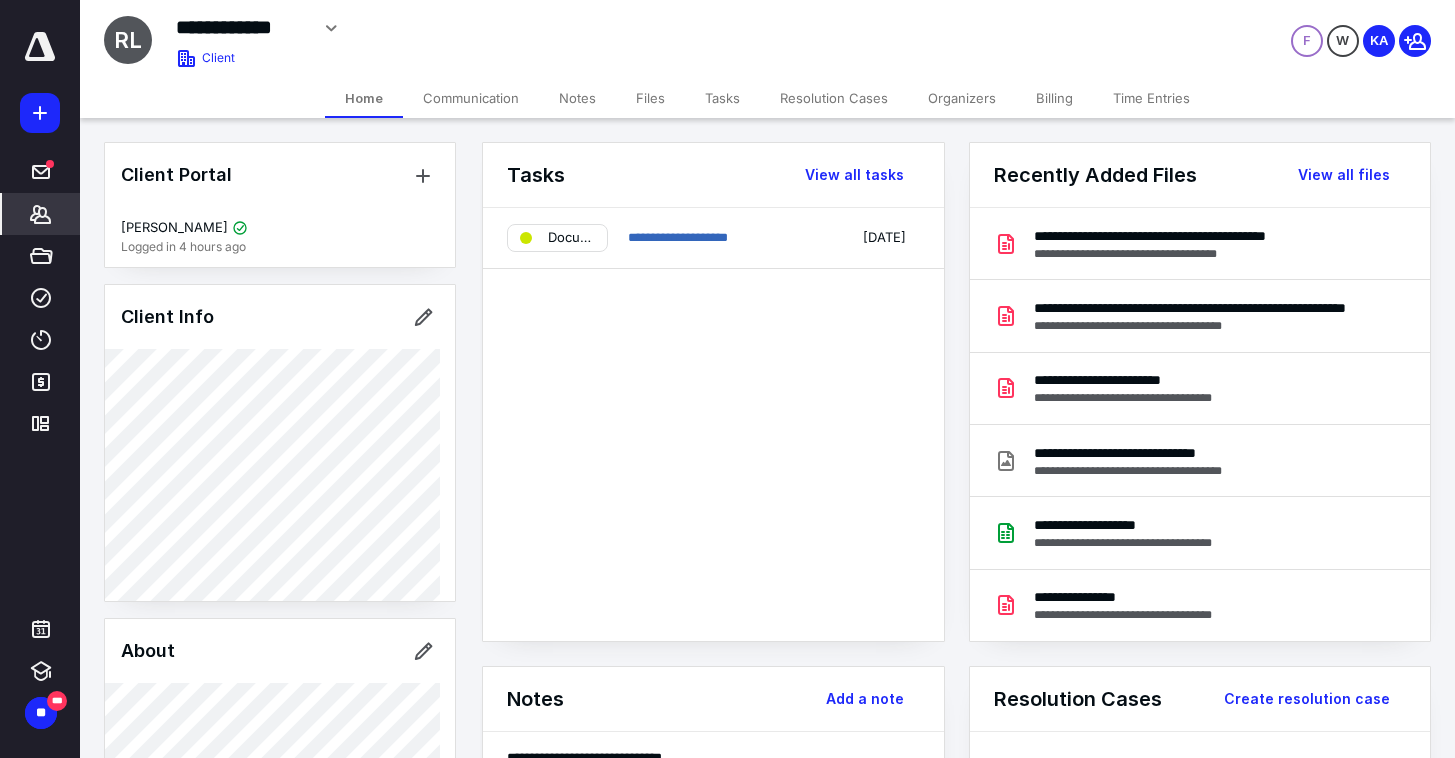 click on "**********" at bounding box center [713, 238] 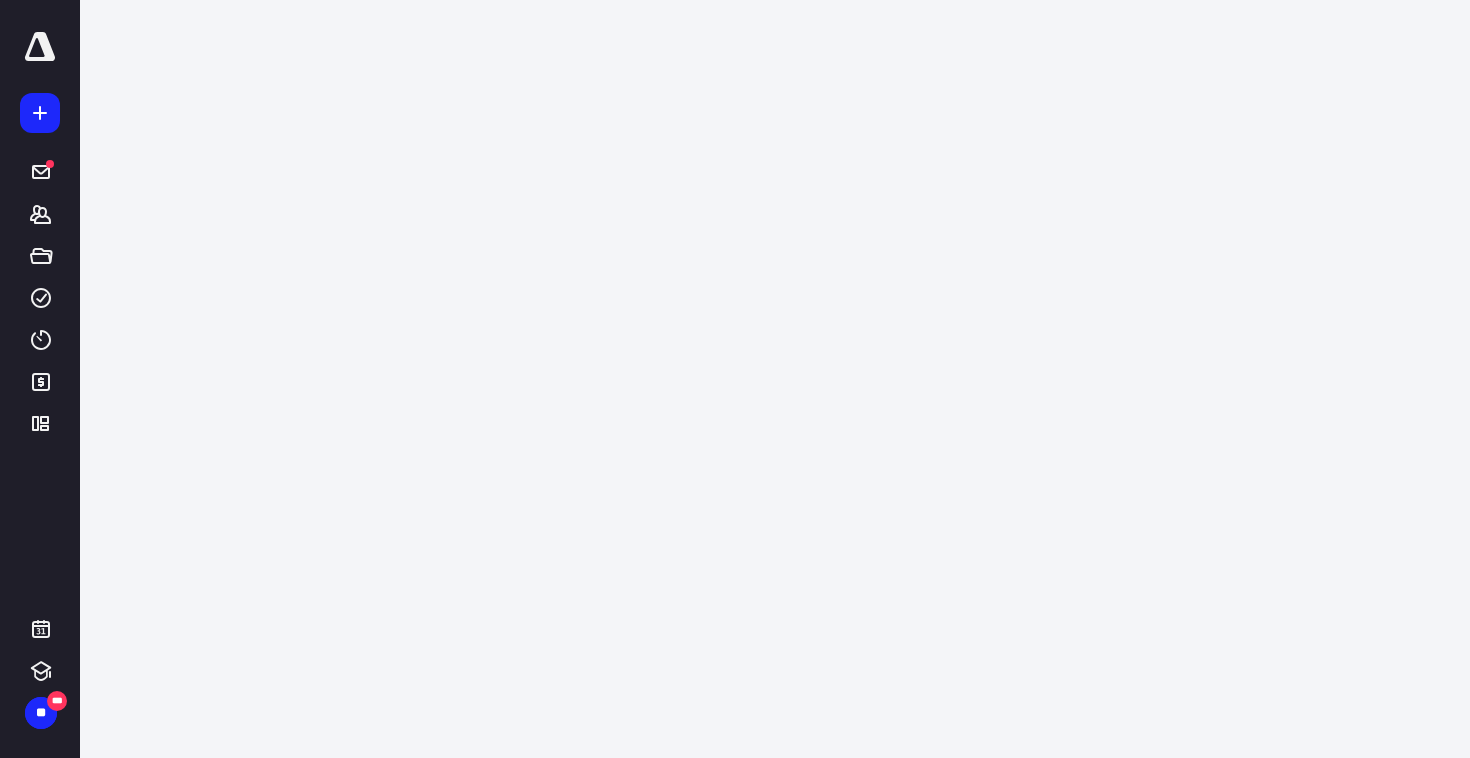 click on "**********" at bounding box center (735, 379) 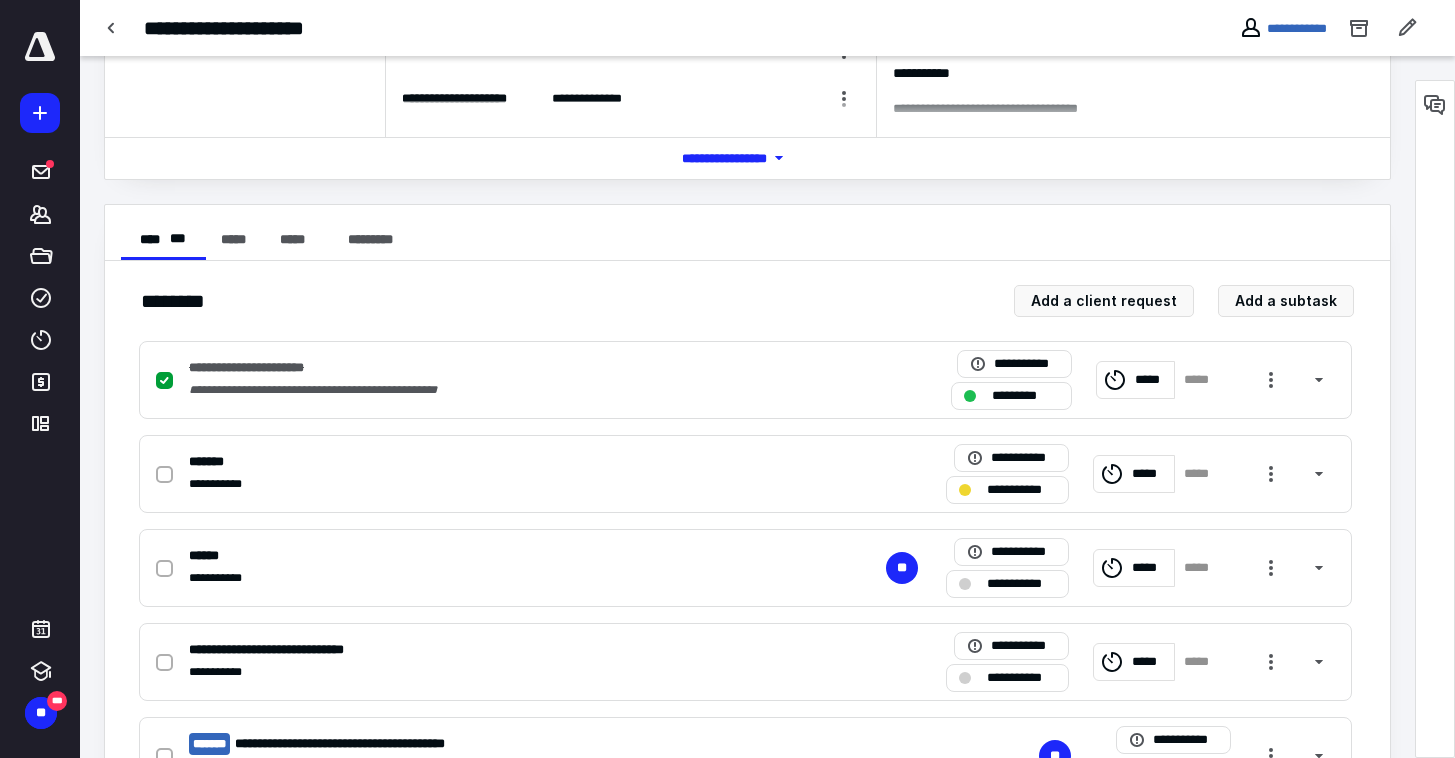 scroll, scrollTop: 323, scrollLeft: 0, axis: vertical 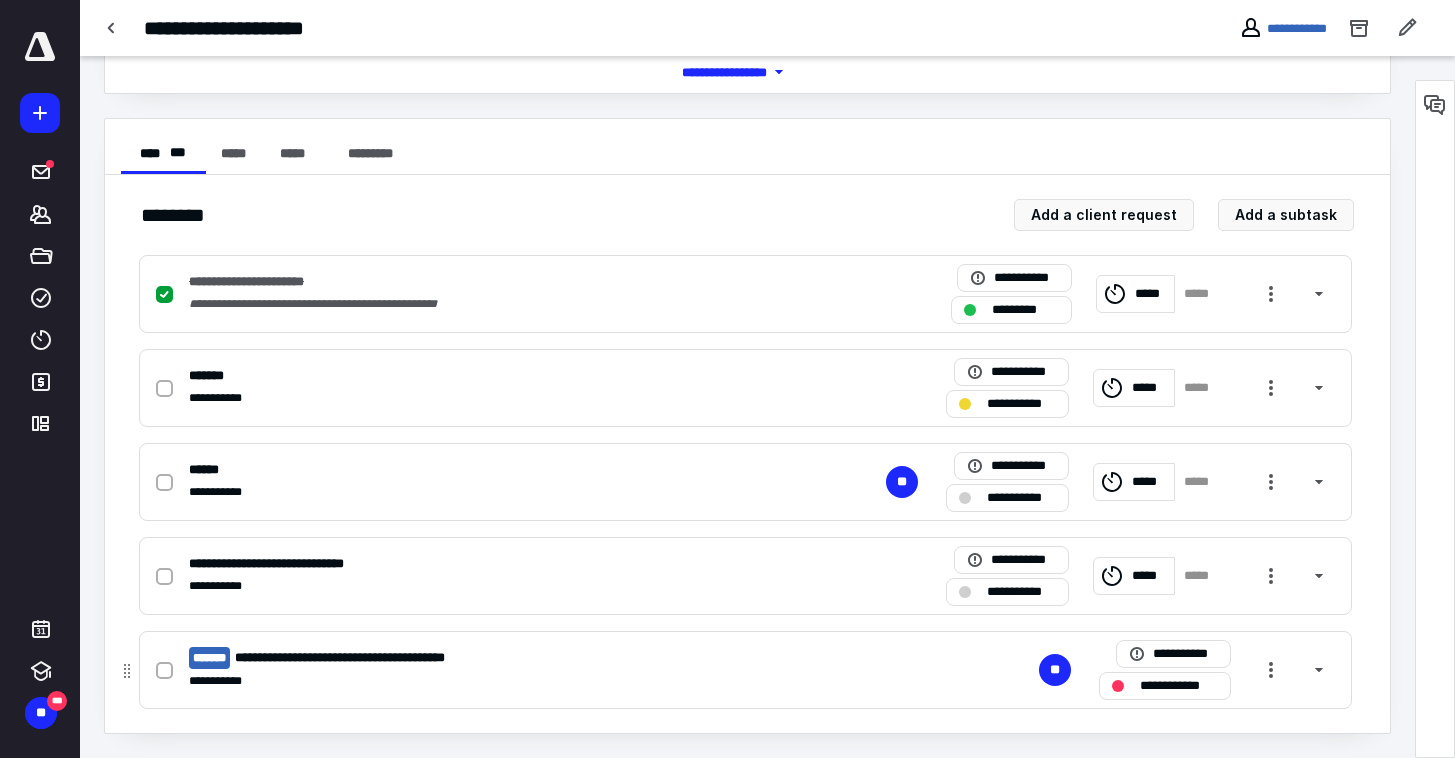 click on "**********" at bounding box center (745, 670) 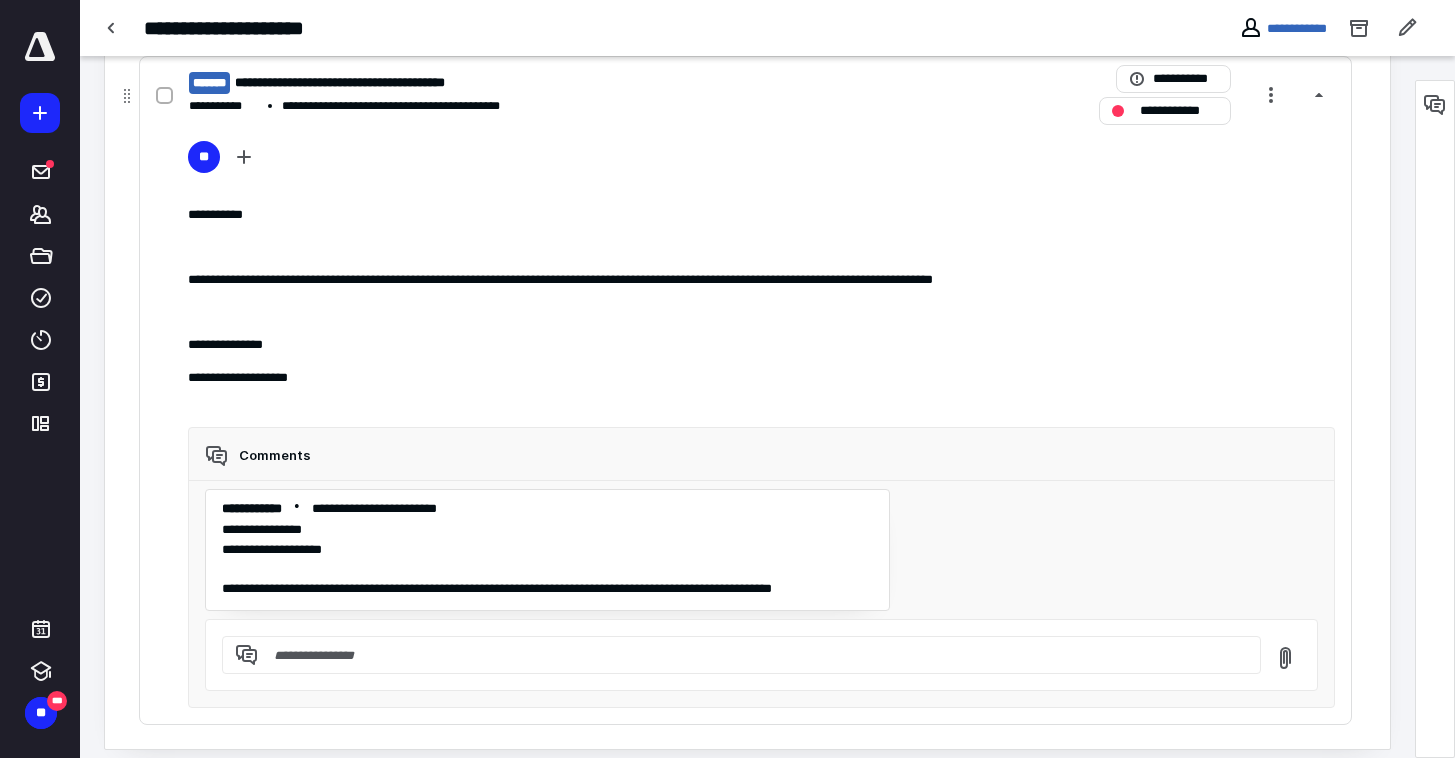 scroll, scrollTop: 914, scrollLeft: 0, axis: vertical 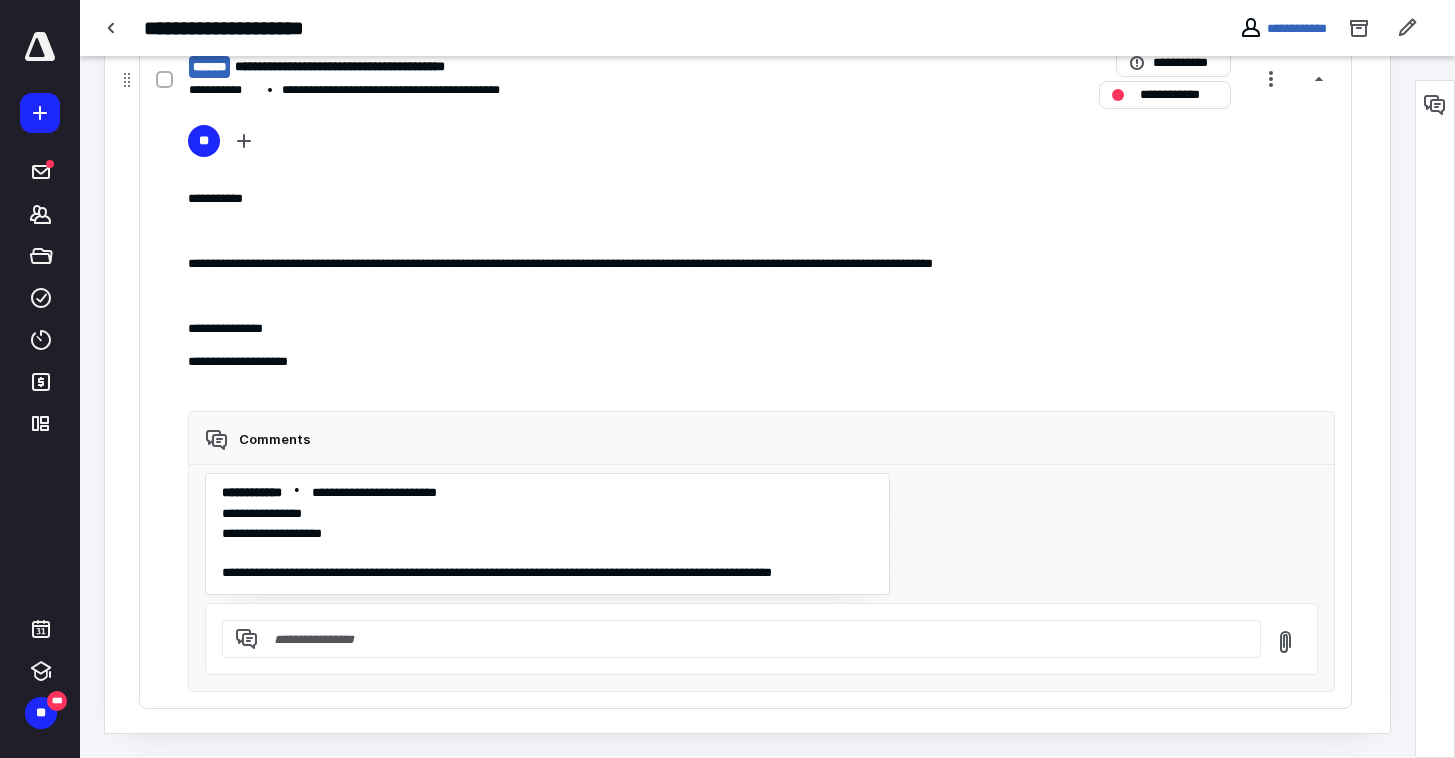 click at bounding box center [753, 639] 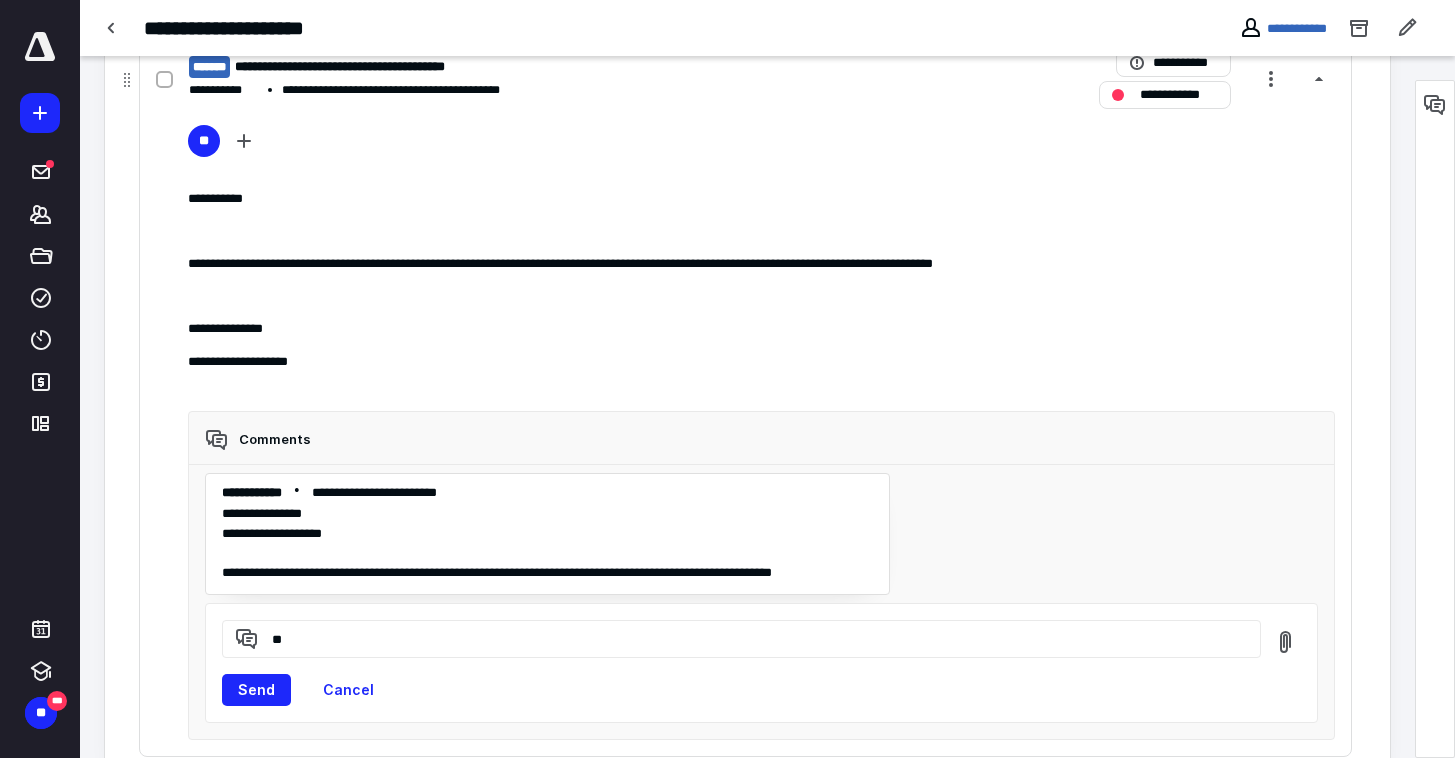 type on "*" 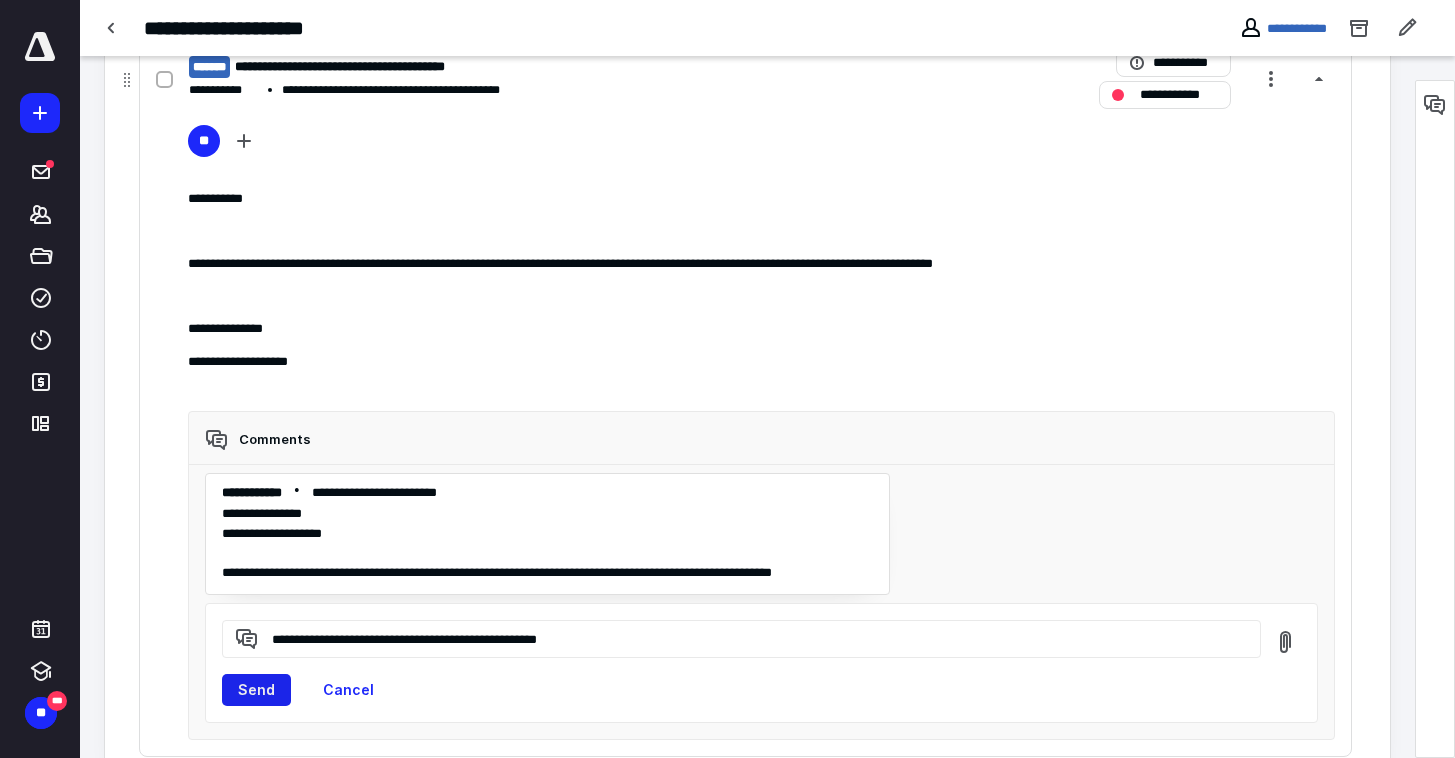 type on "**********" 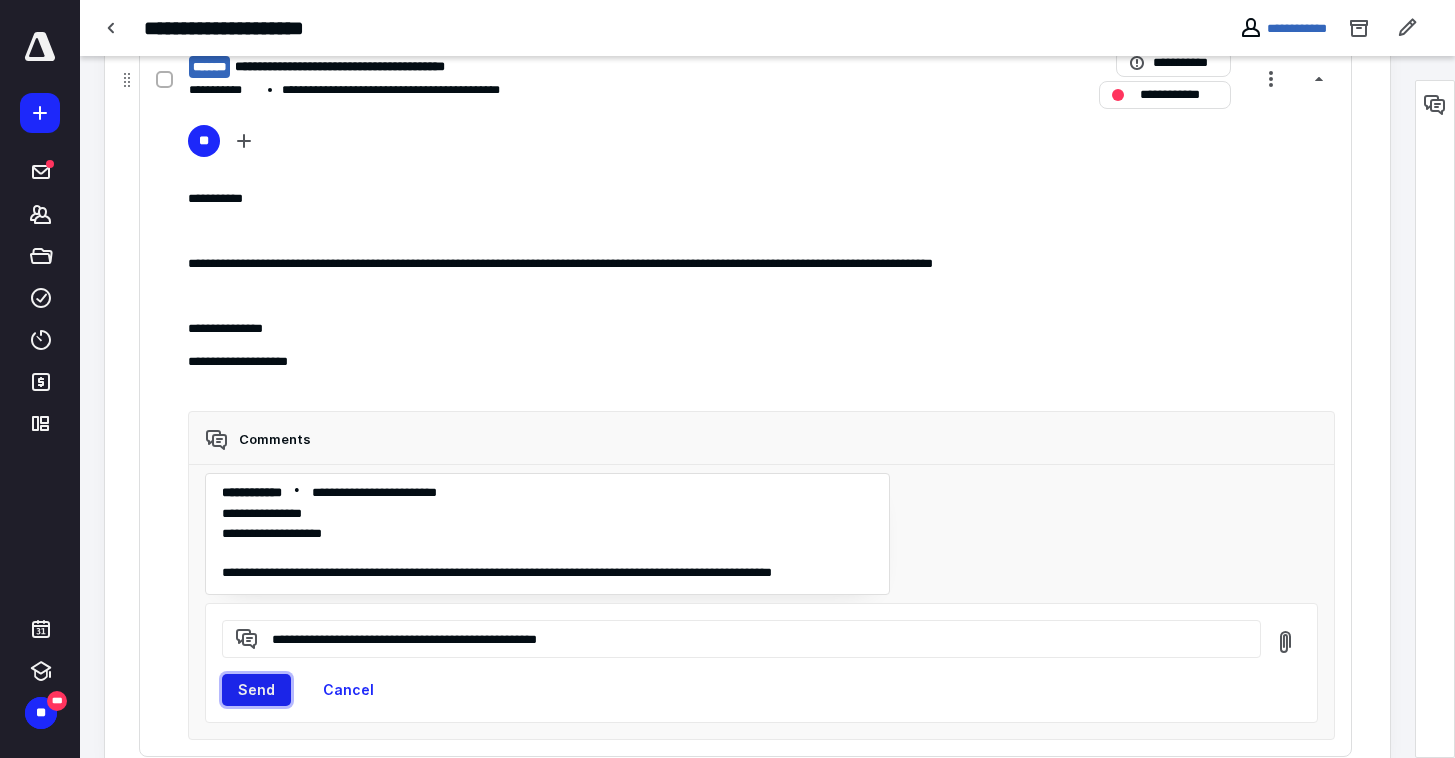 click on "Send" at bounding box center [256, 690] 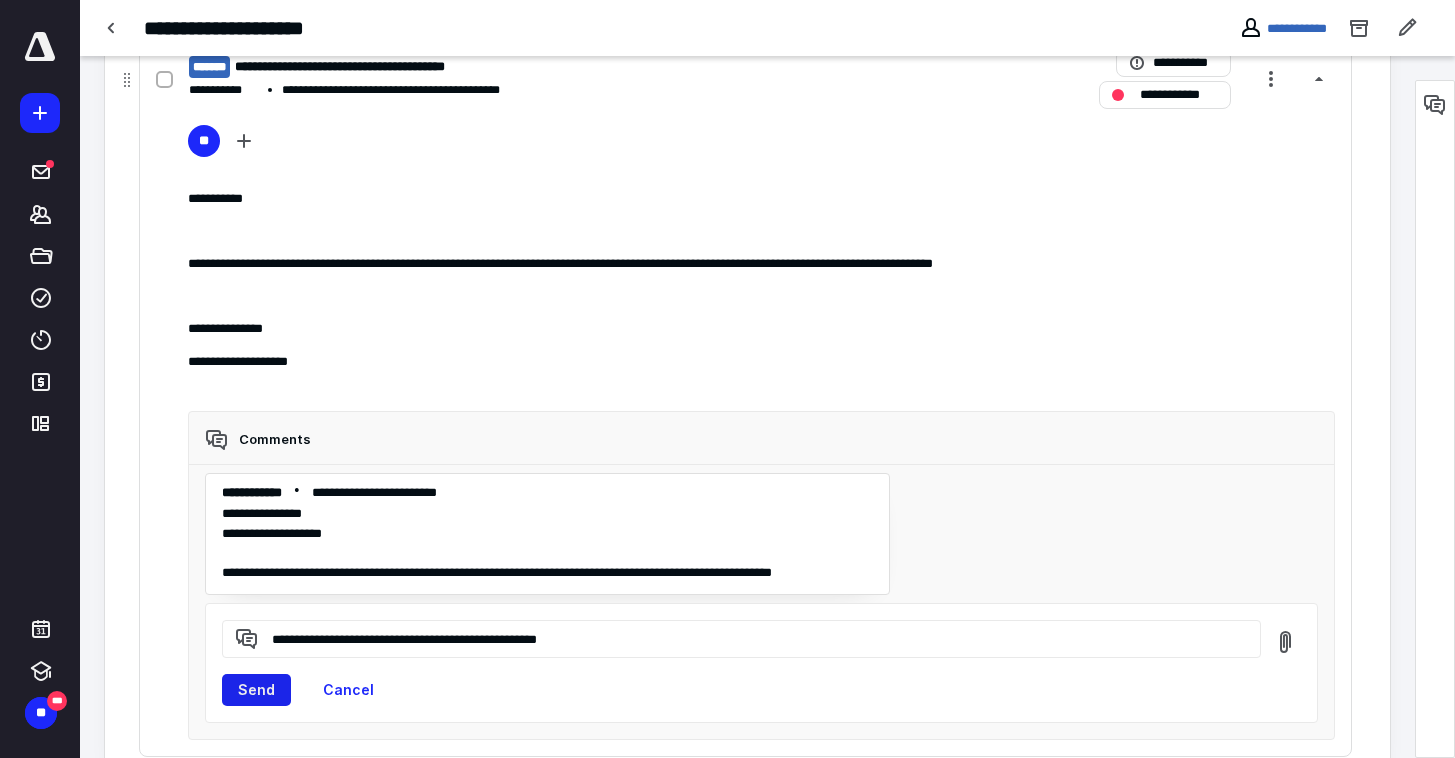 type 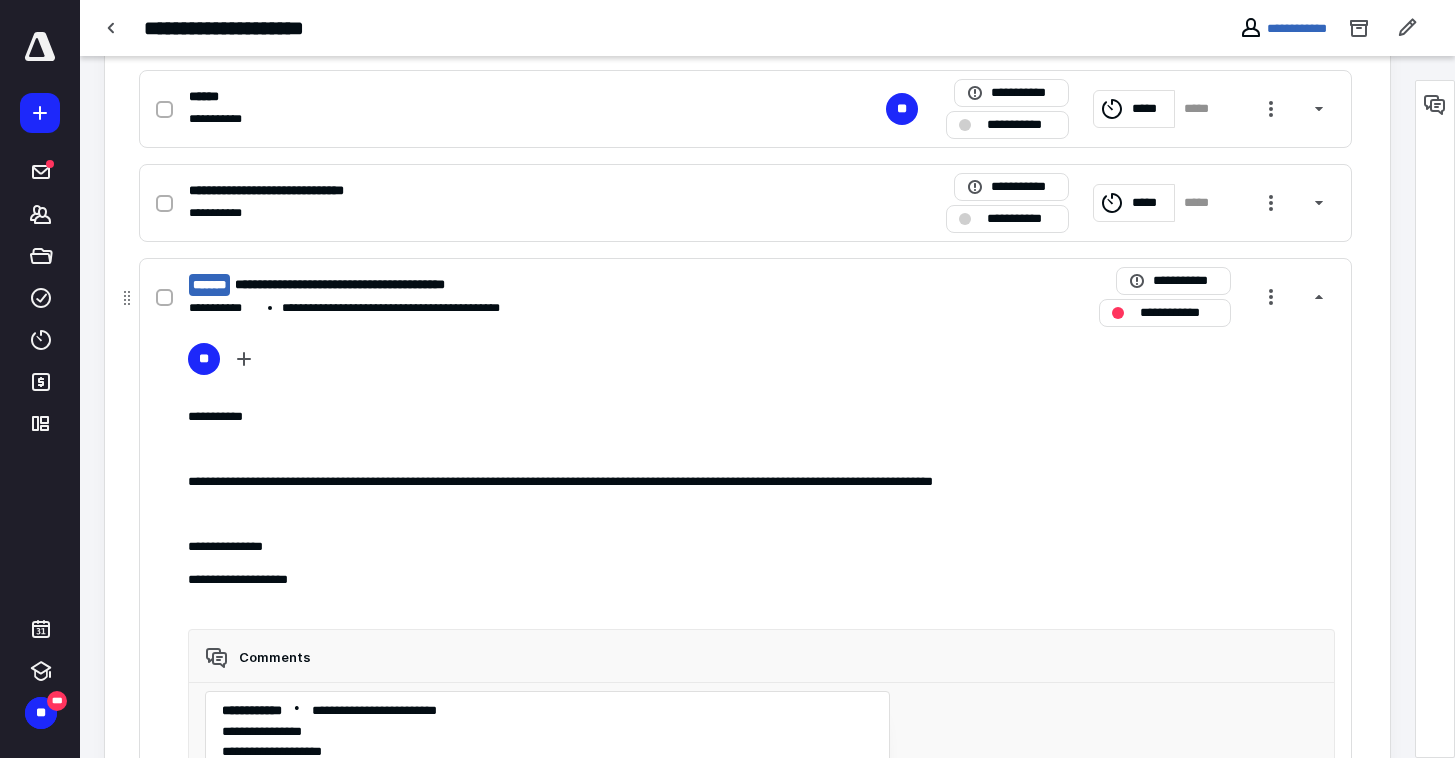 scroll, scrollTop: 721, scrollLeft: 0, axis: vertical 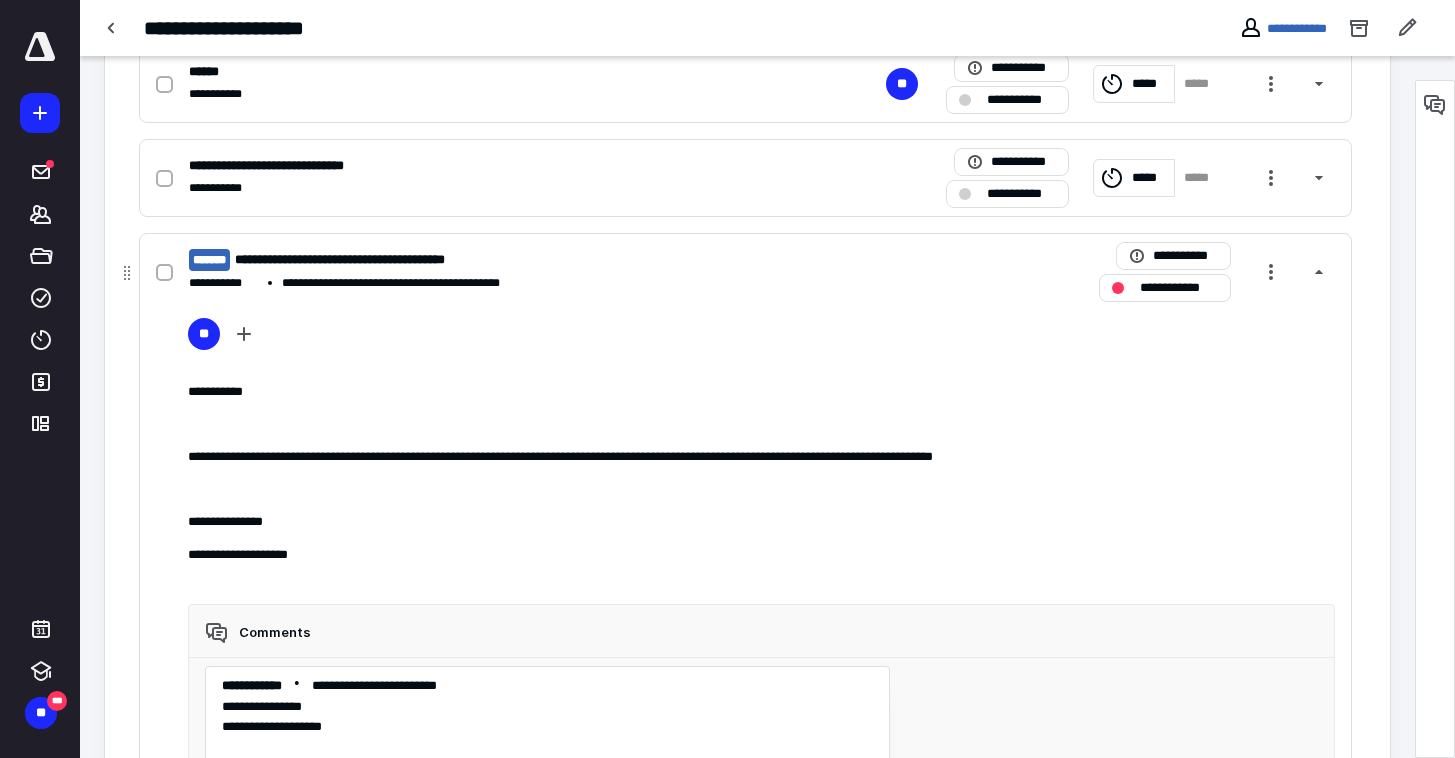 click 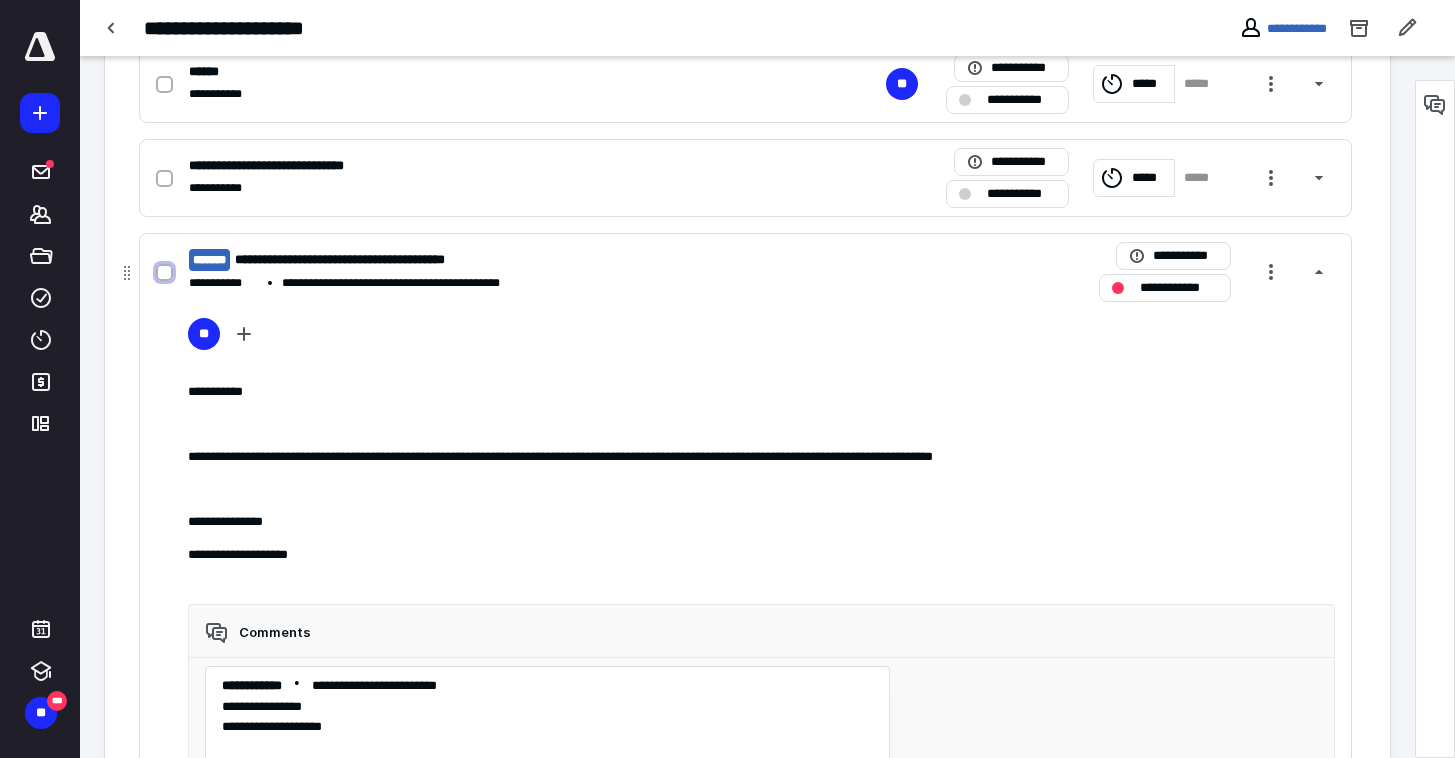 click at bounding box center (164, 273) 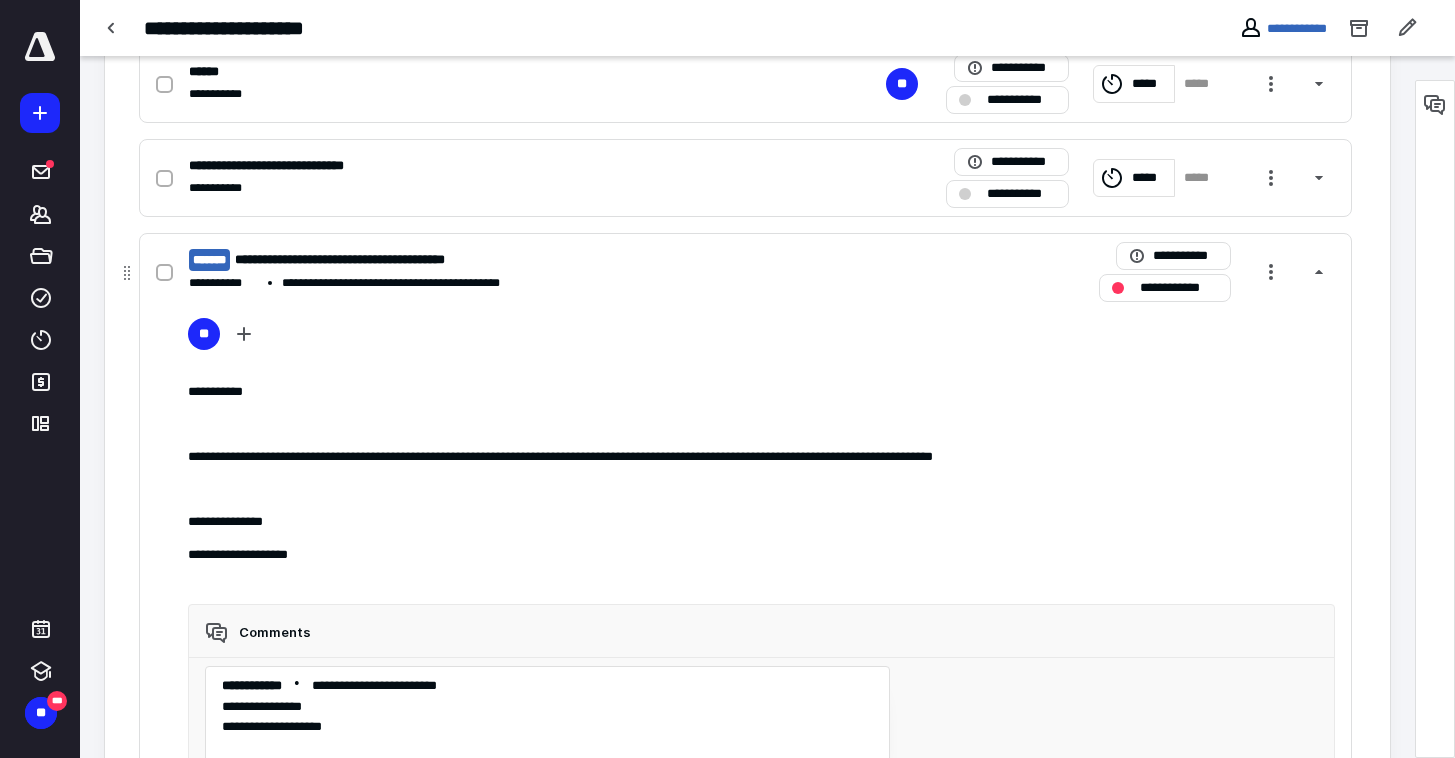 checkbox on "true" 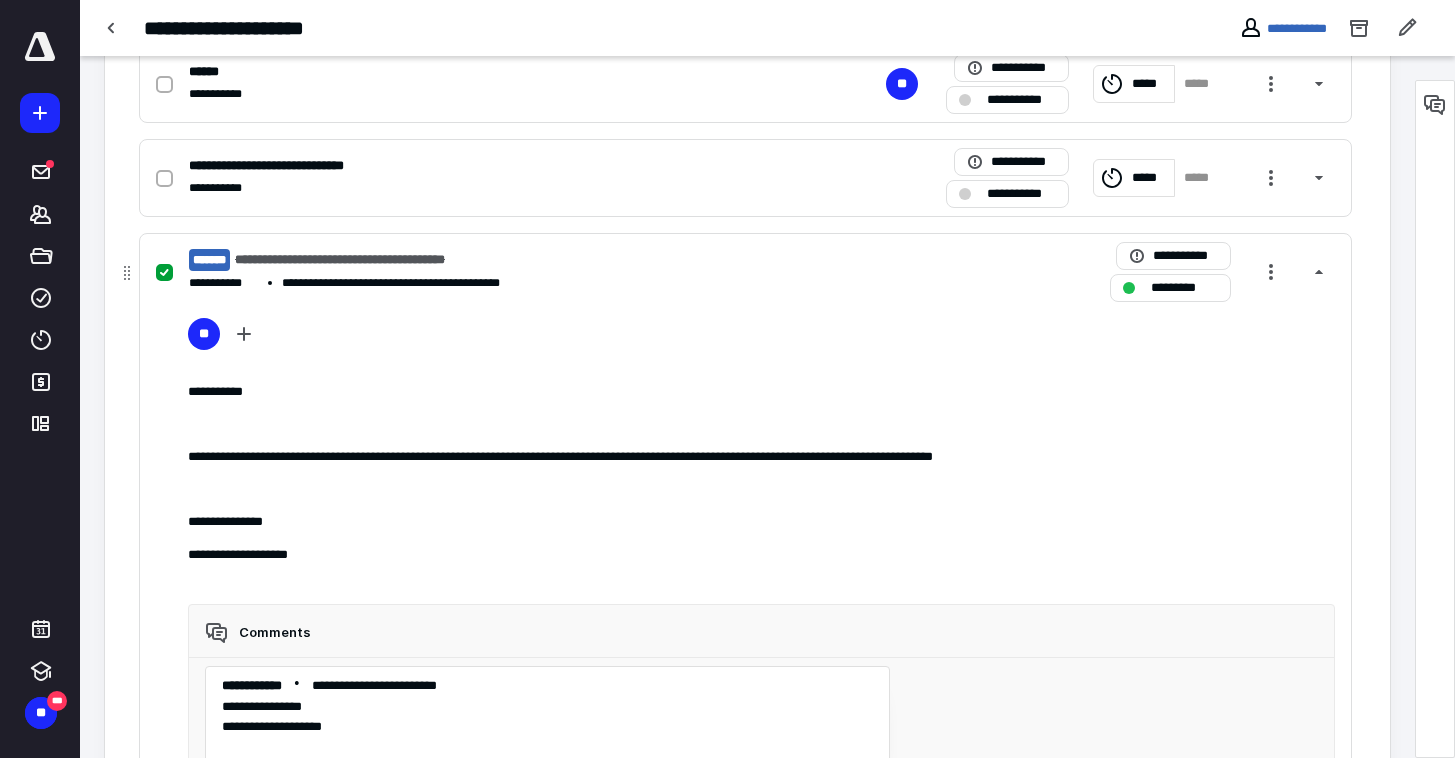 click on "**********" at bounding box center [483, 283] 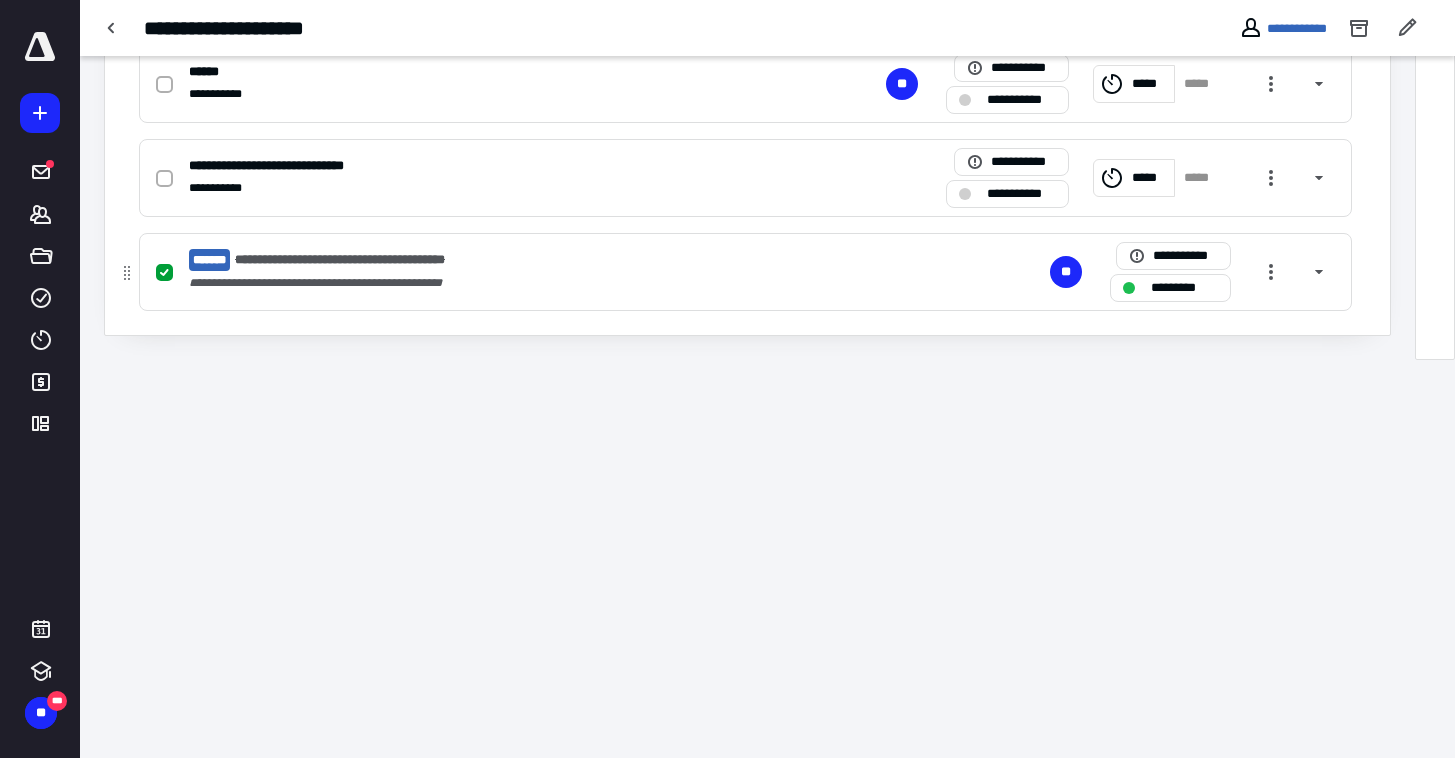 scroll, scrollTop: 323, scrollLeft: 0, axis: vertical 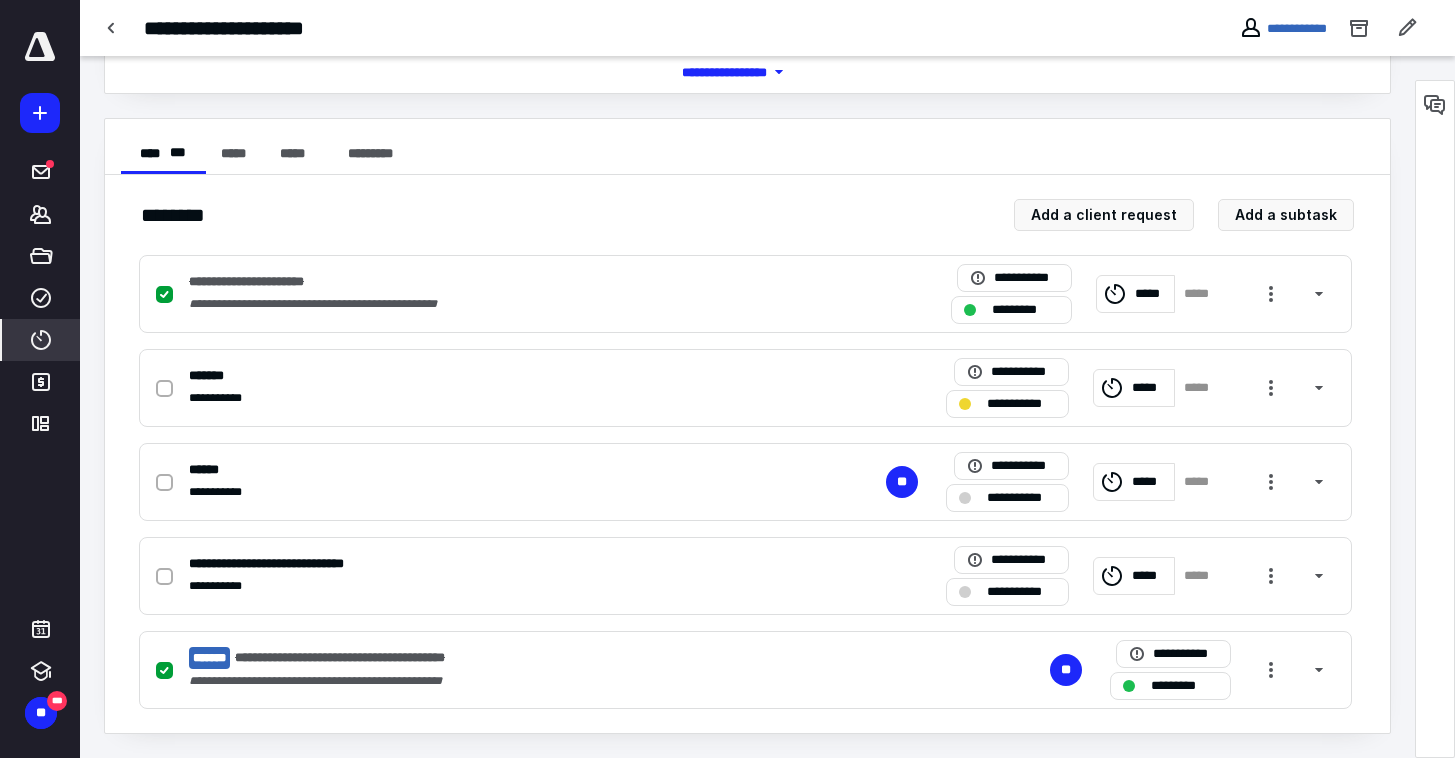 click on "****" at bounding box center [41, 340] 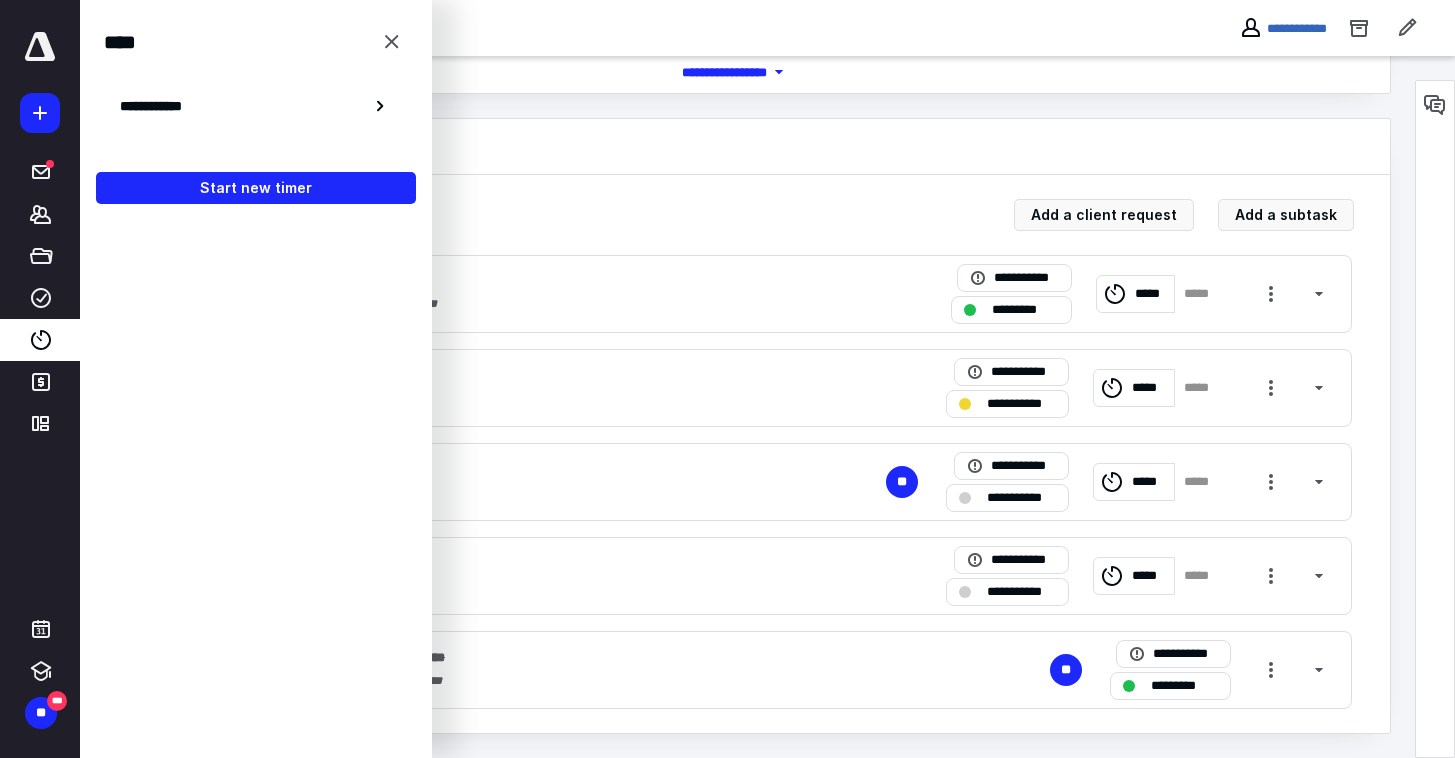 click on "**********" at bounding box center [256, 106] 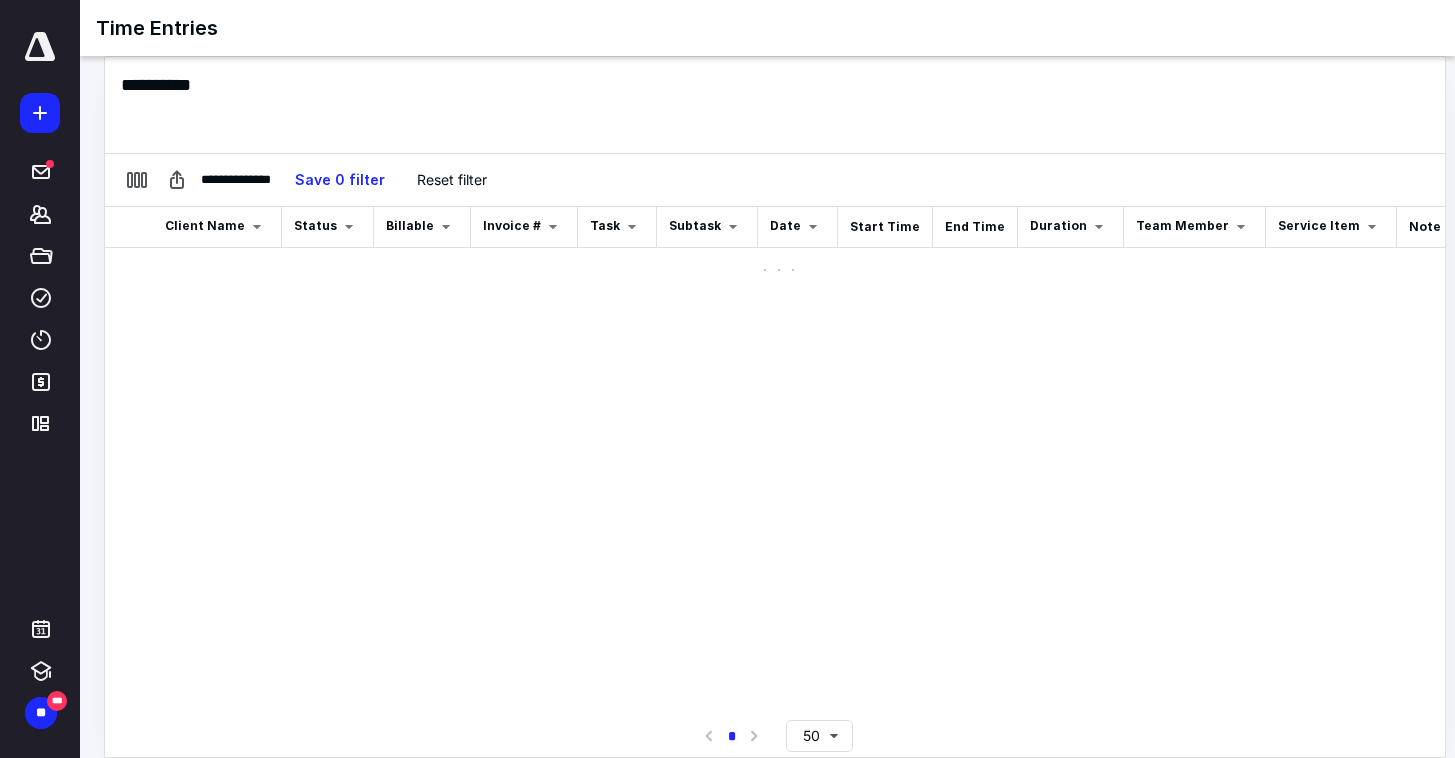 scroll, scrollTop: 0, scrollLeft: 0, axis: both 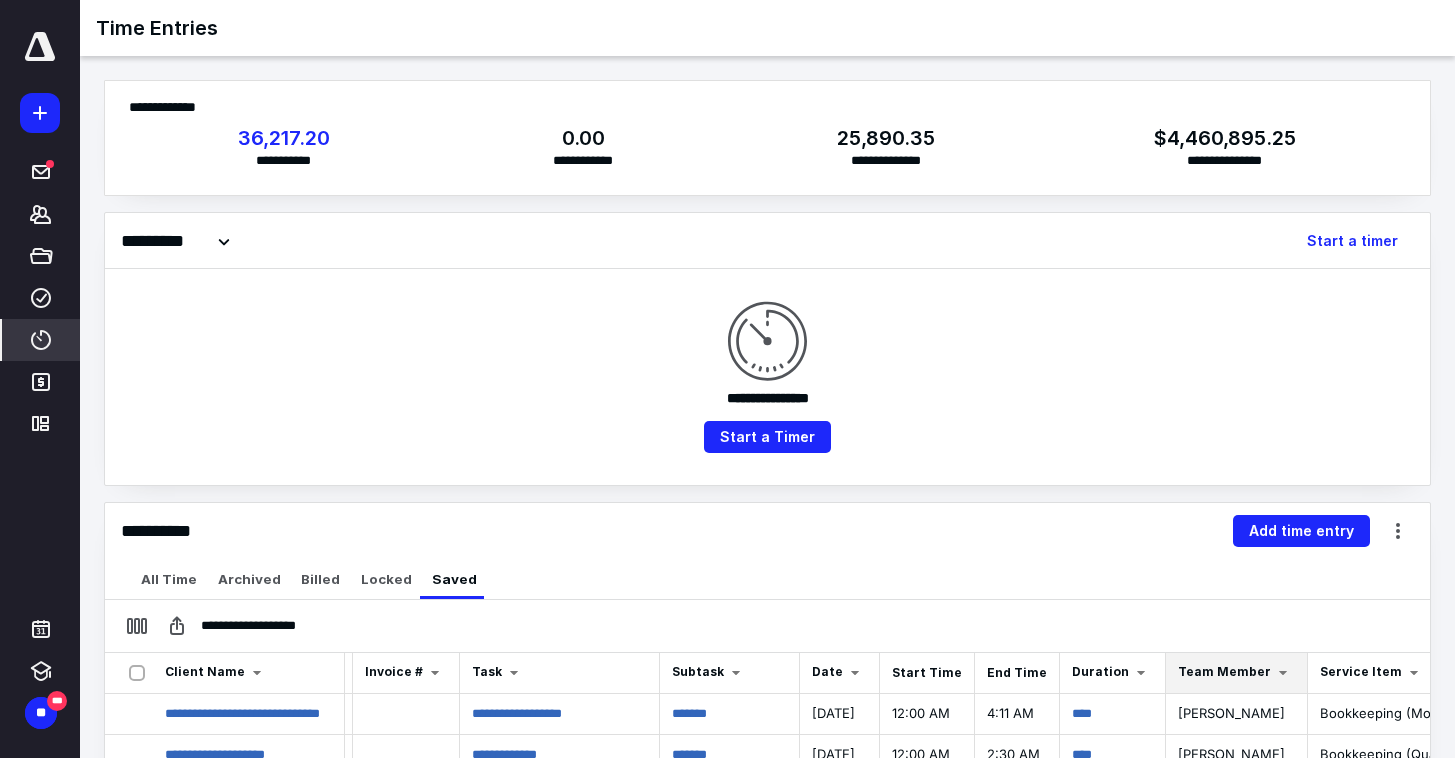 click on "Team Member" at bounding box center [1224, 671] 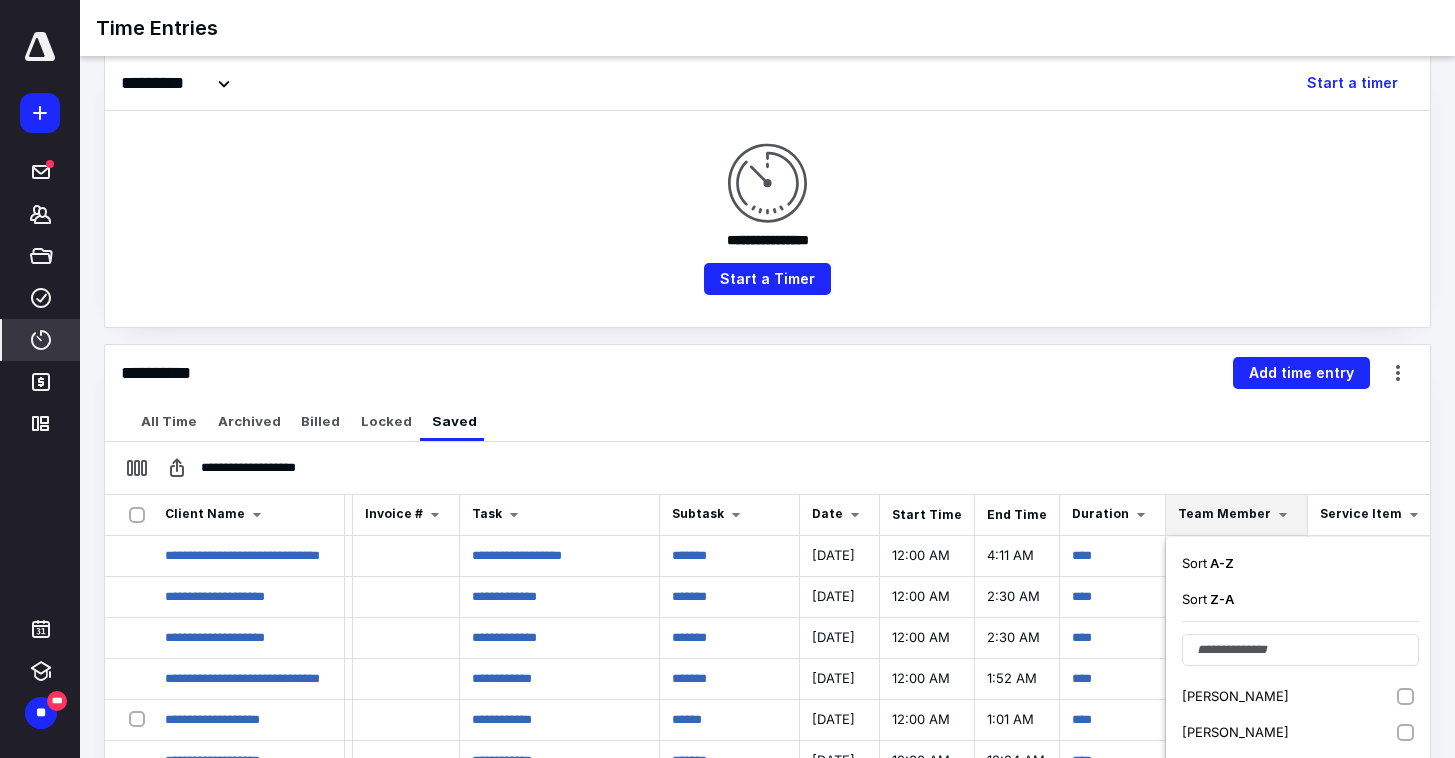 scroll, scrollTop: 171, scrollLeft: 0, axis: vertical 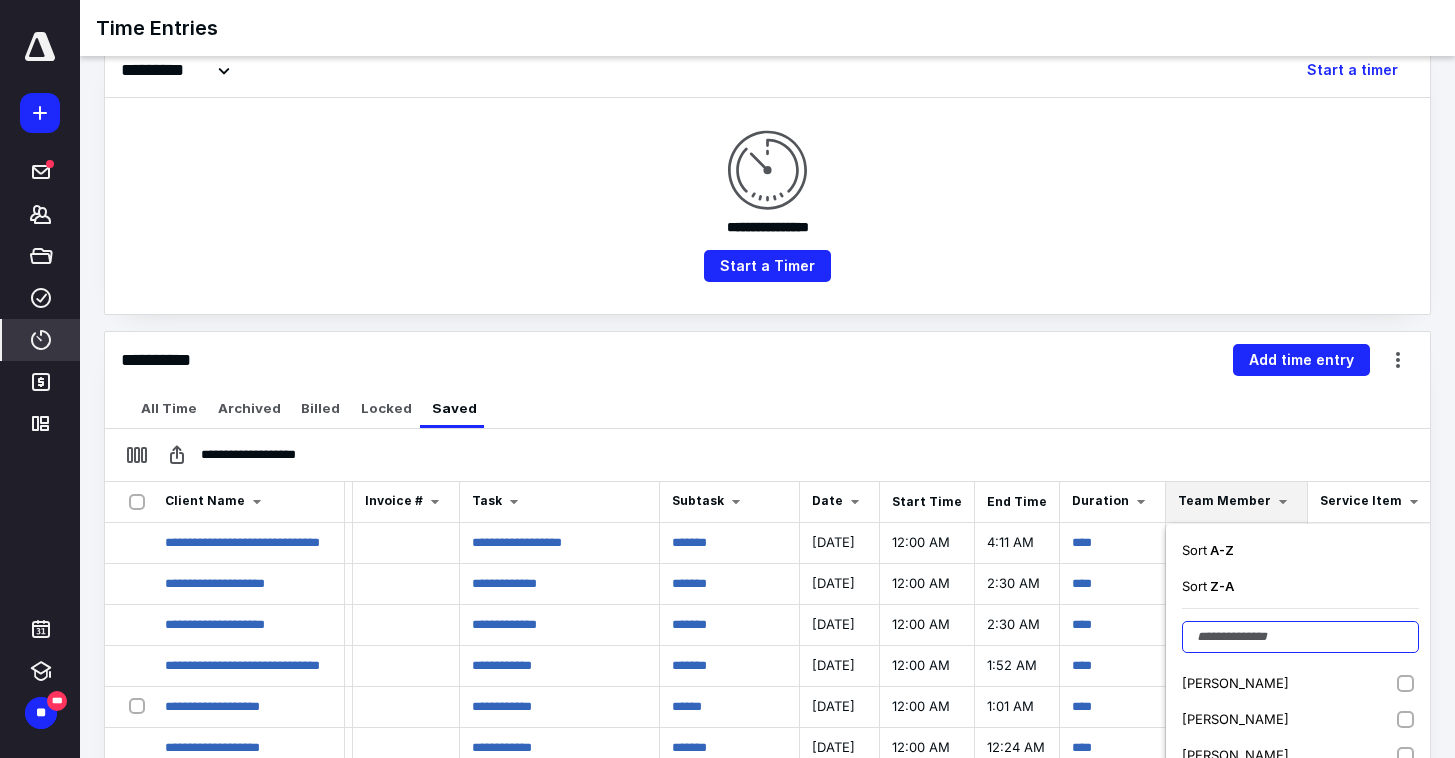 click at bounding box center [1300, 637] 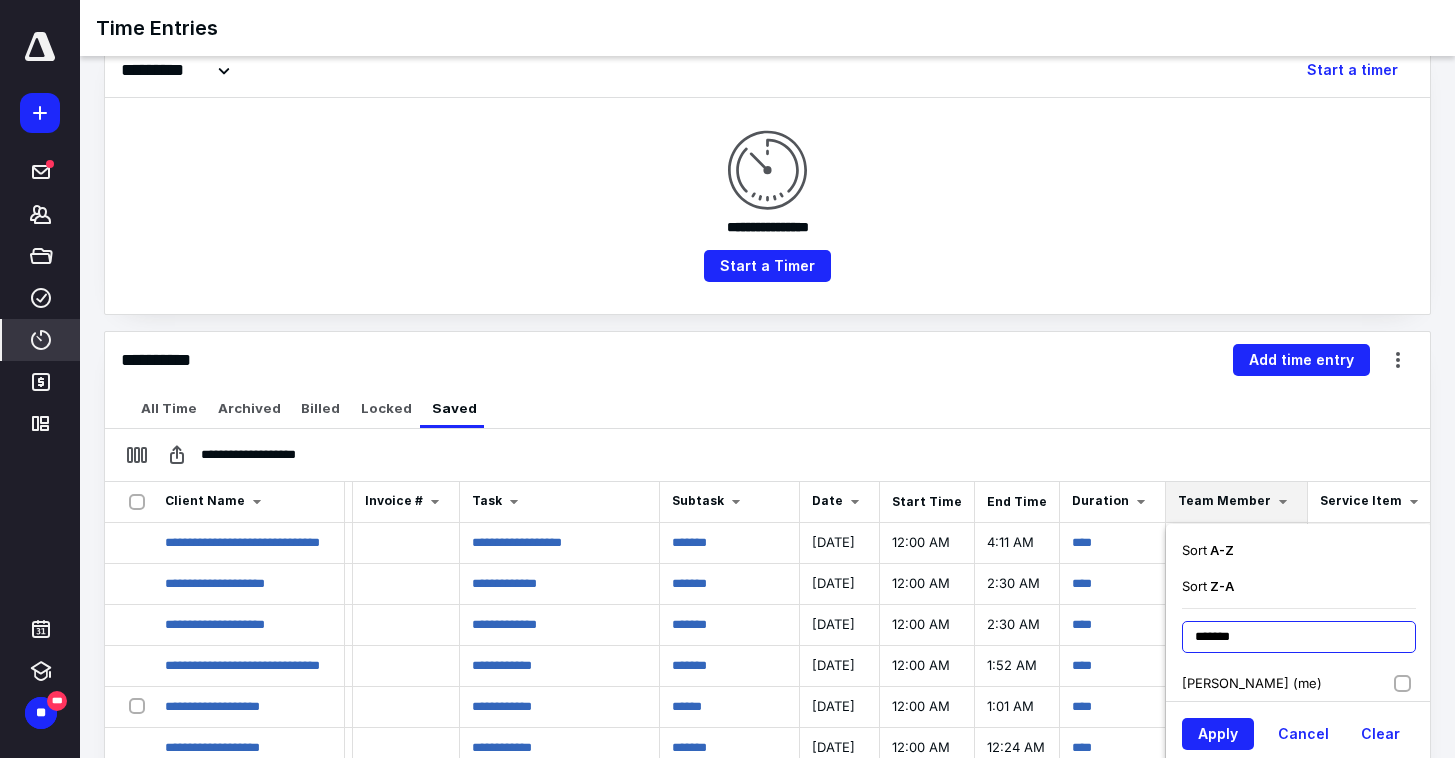 type on "*******" 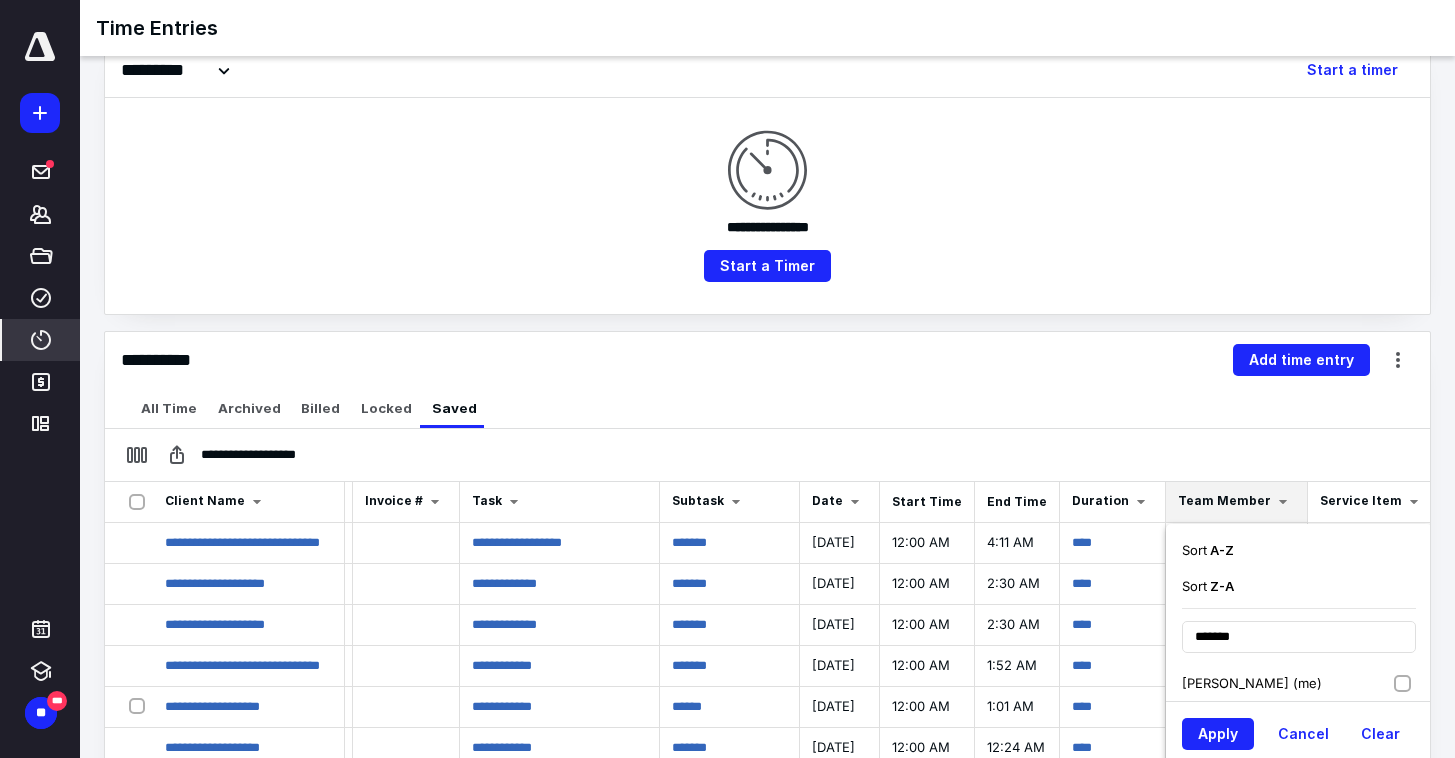 click on "[PERSON_NAME] (me)" at bounding box center (1252, 683) 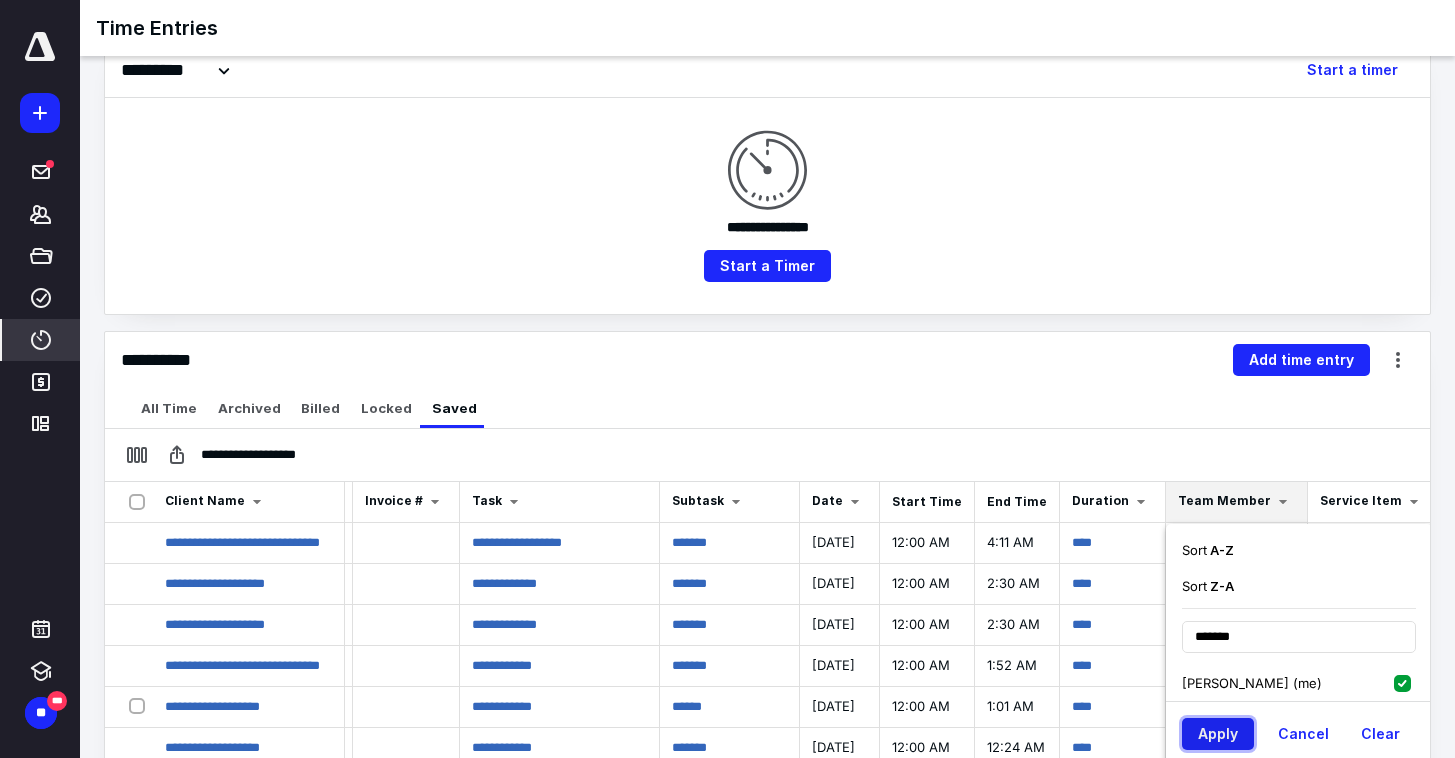 click on "Apply" at bounding box center (1218, 734) 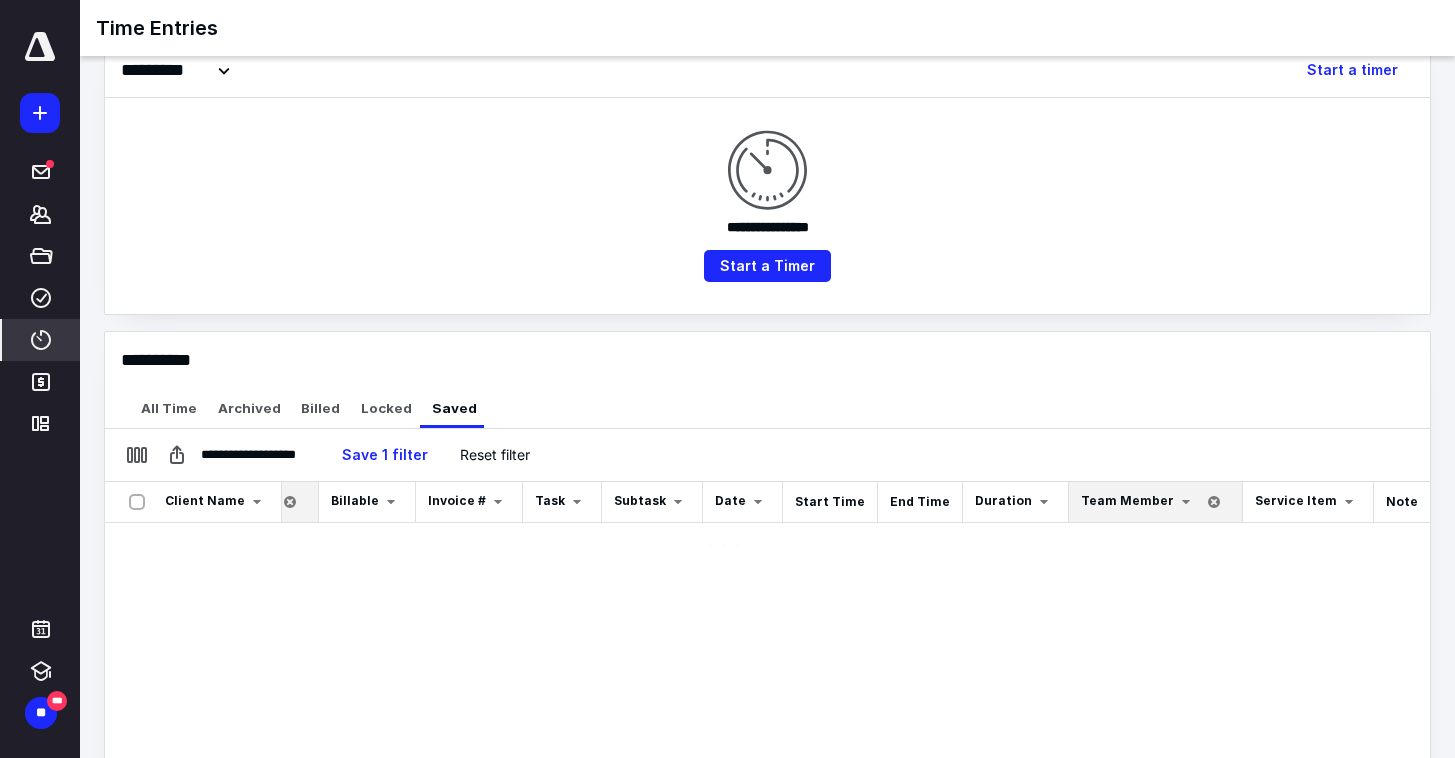scroll, scrollTop: 0, scrollLeft: 10, axis: horizontal 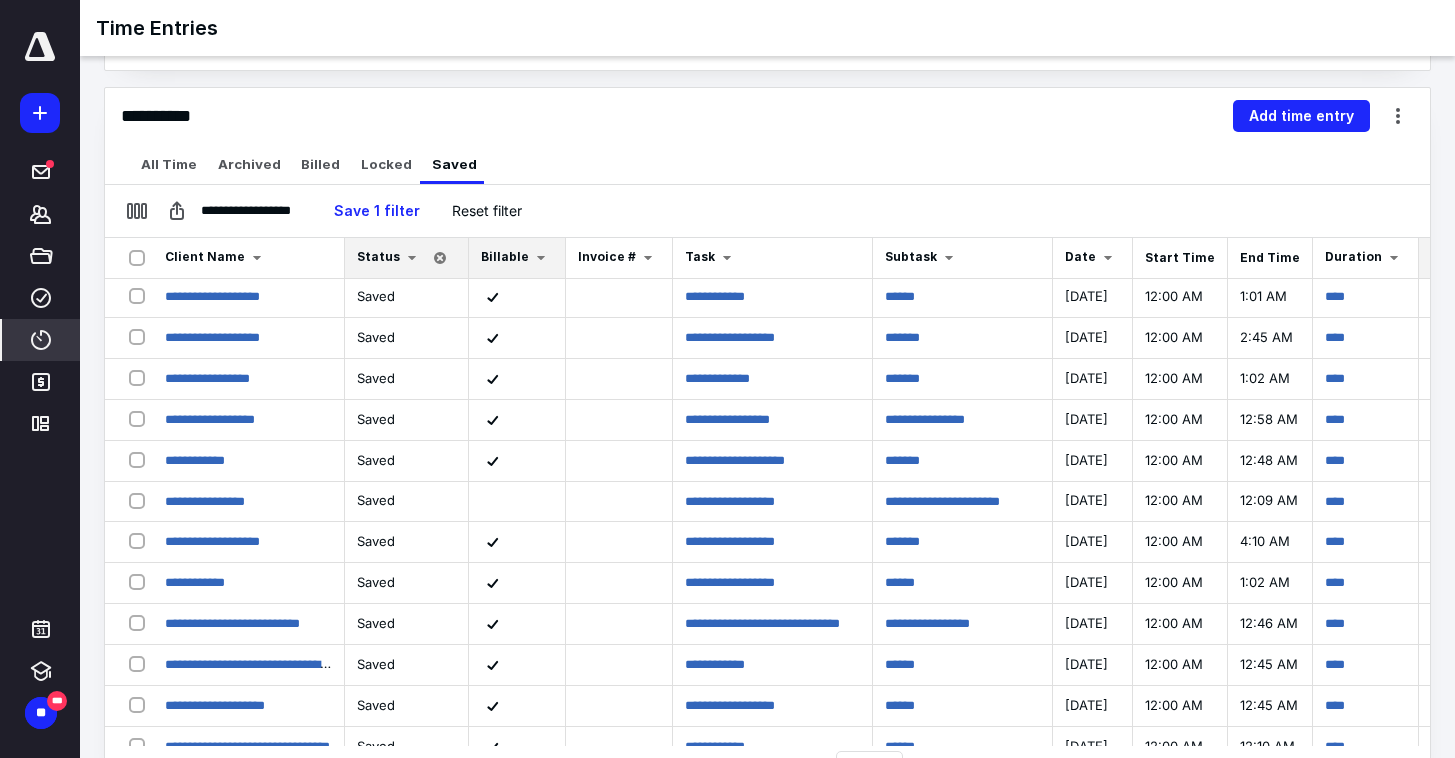 click at bounding box center [440, 258] 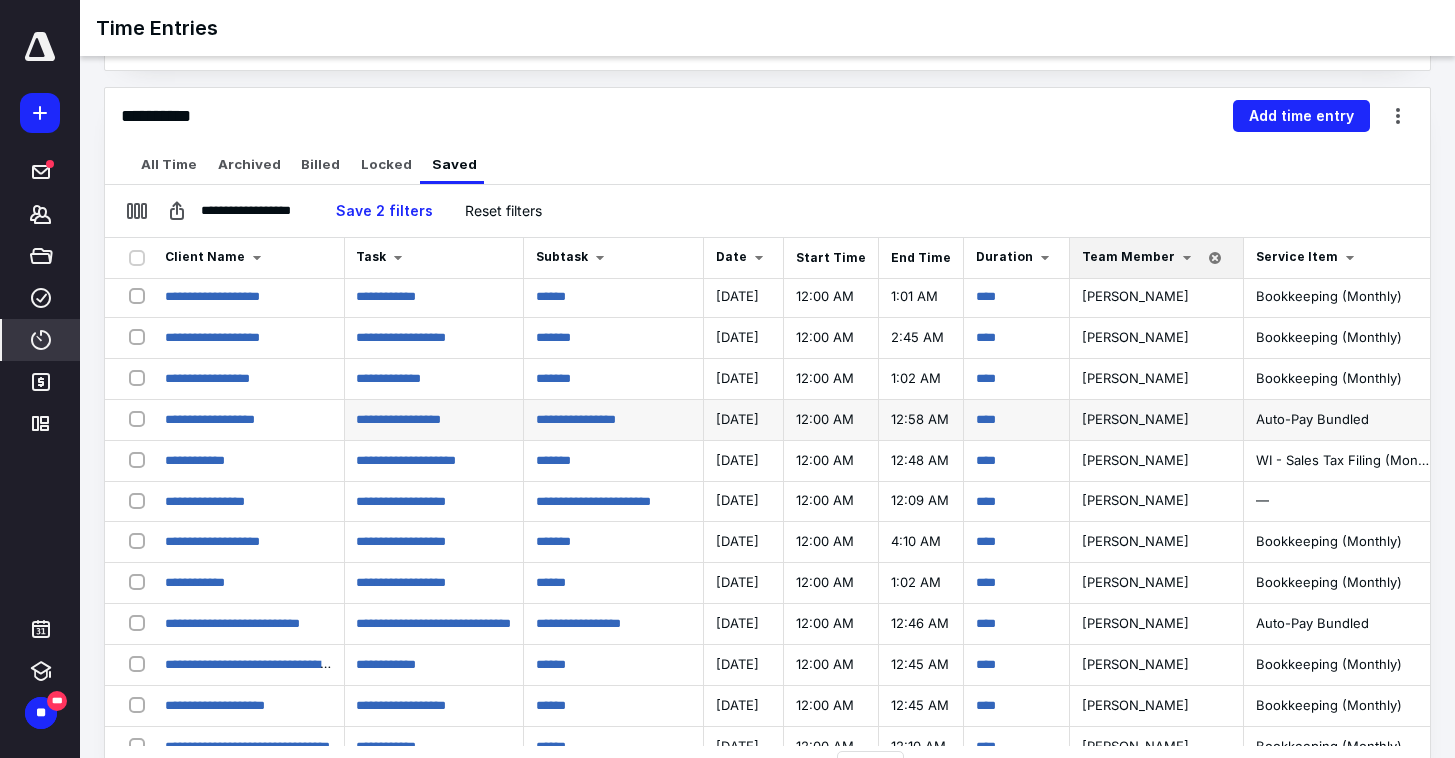 scroll, scrollTop: 4, scrollLeft: 296, axis: both 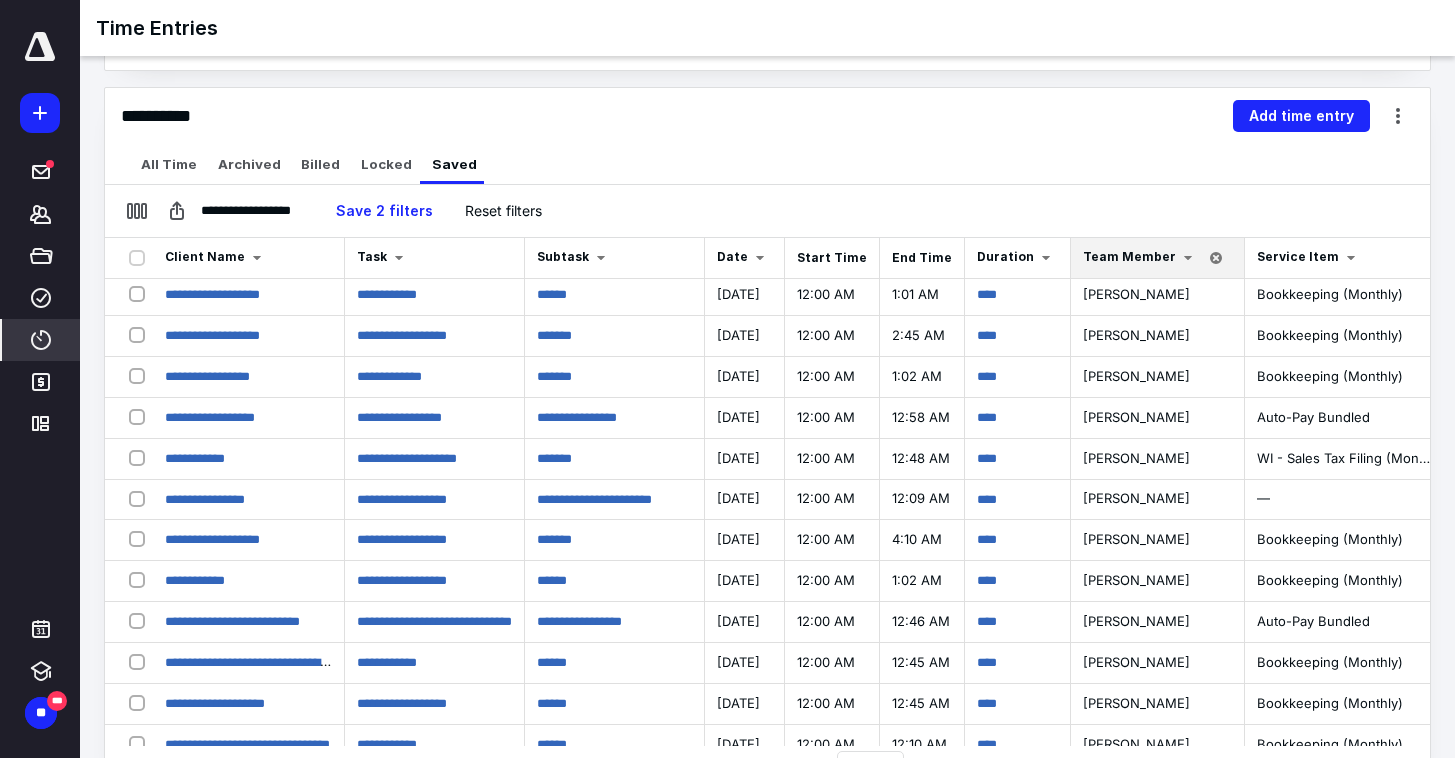 drag, startPoint x: 849, startPoint y: 143, endPoint x: 819, endPoint y: 241, distance: 102.48902 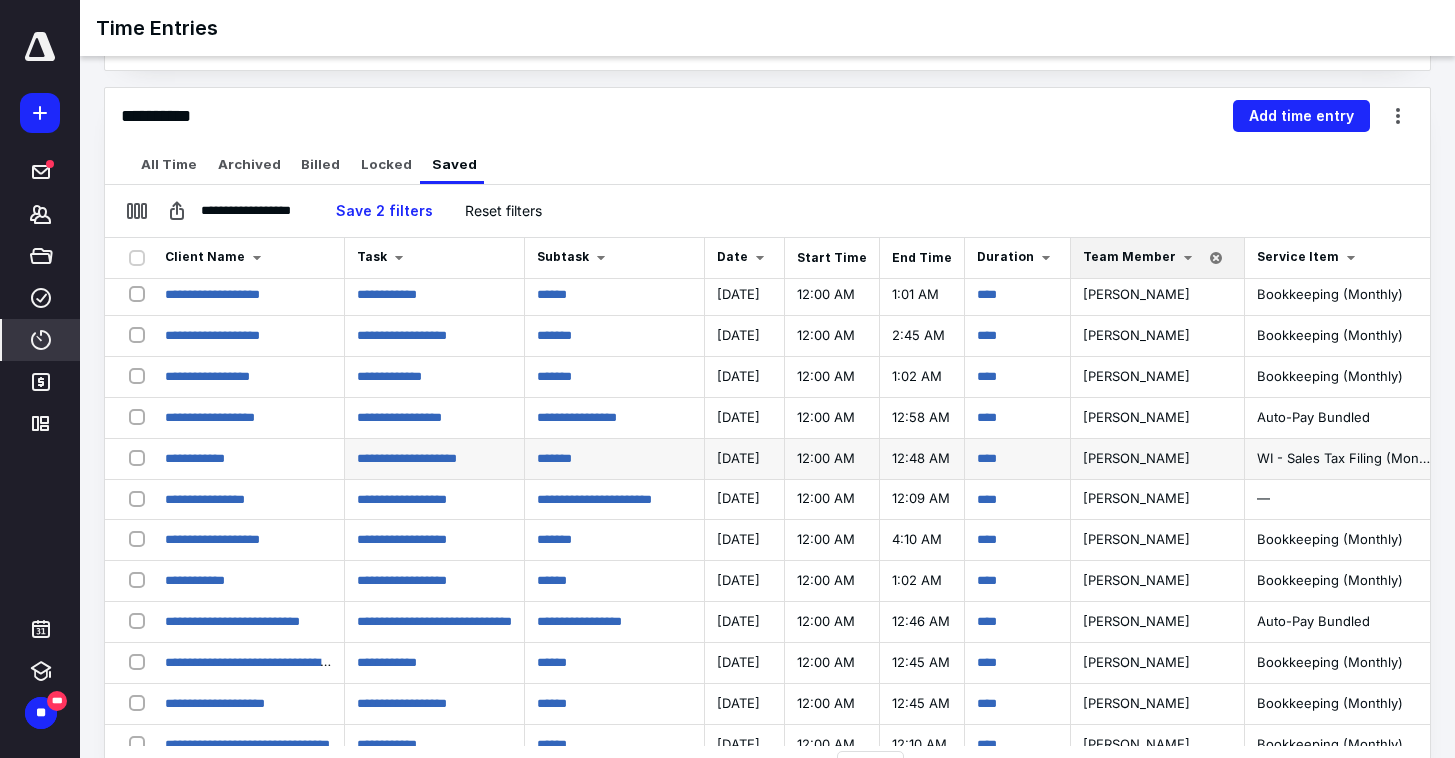 scroll, scrollTop: 4, scrollLeft: 291, axis: both 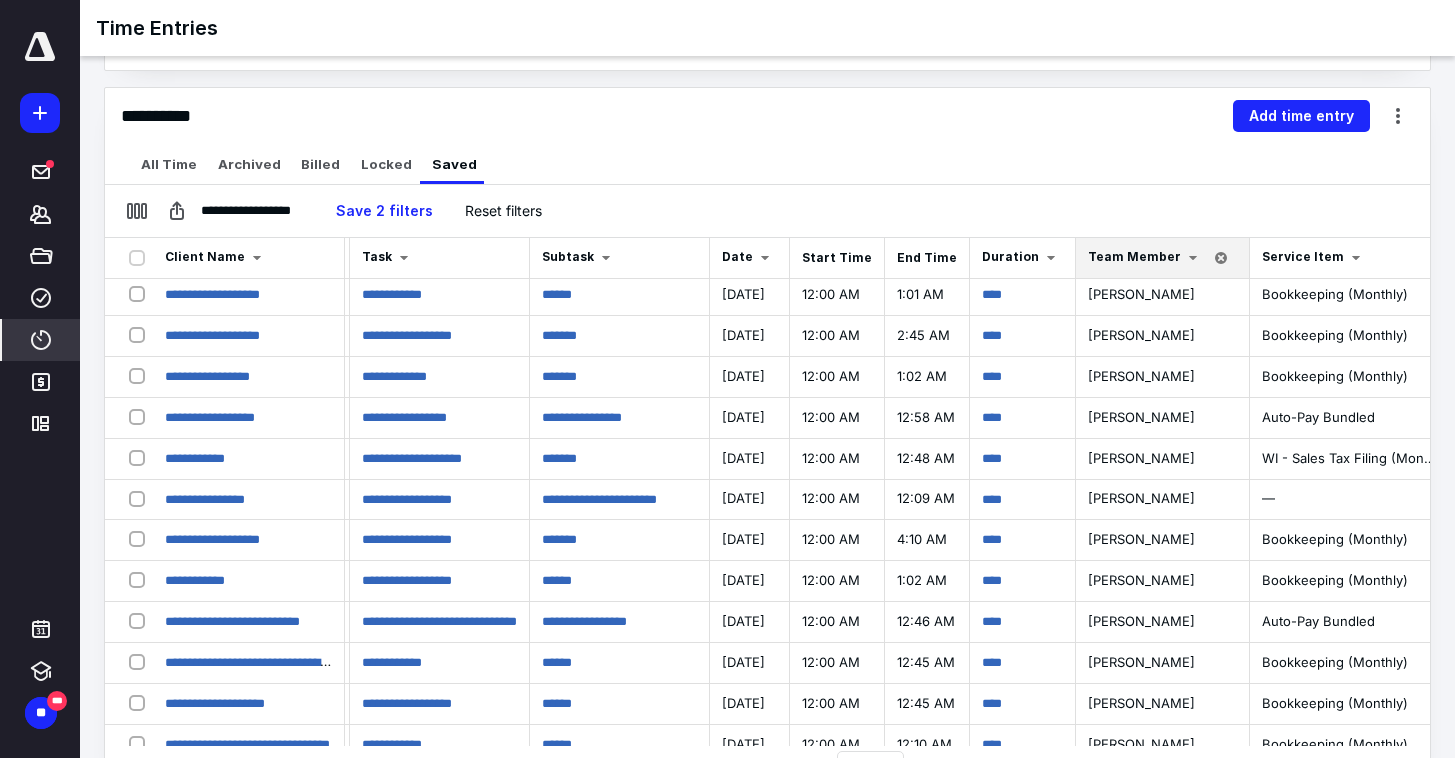 drag, startPoint x: 690, startPoint y: 149, endPoint x: 603, endPoint y: 222, distance: 113.56936 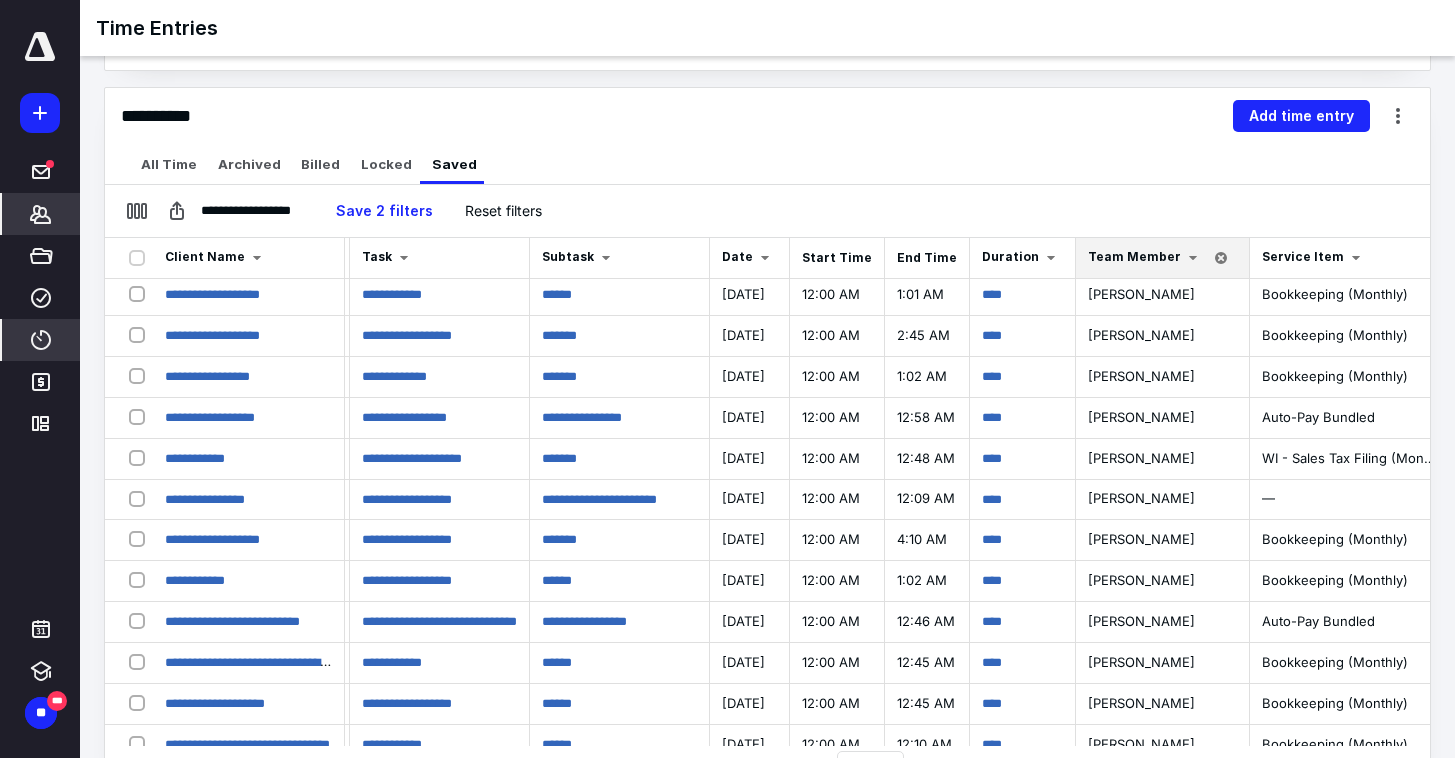 click 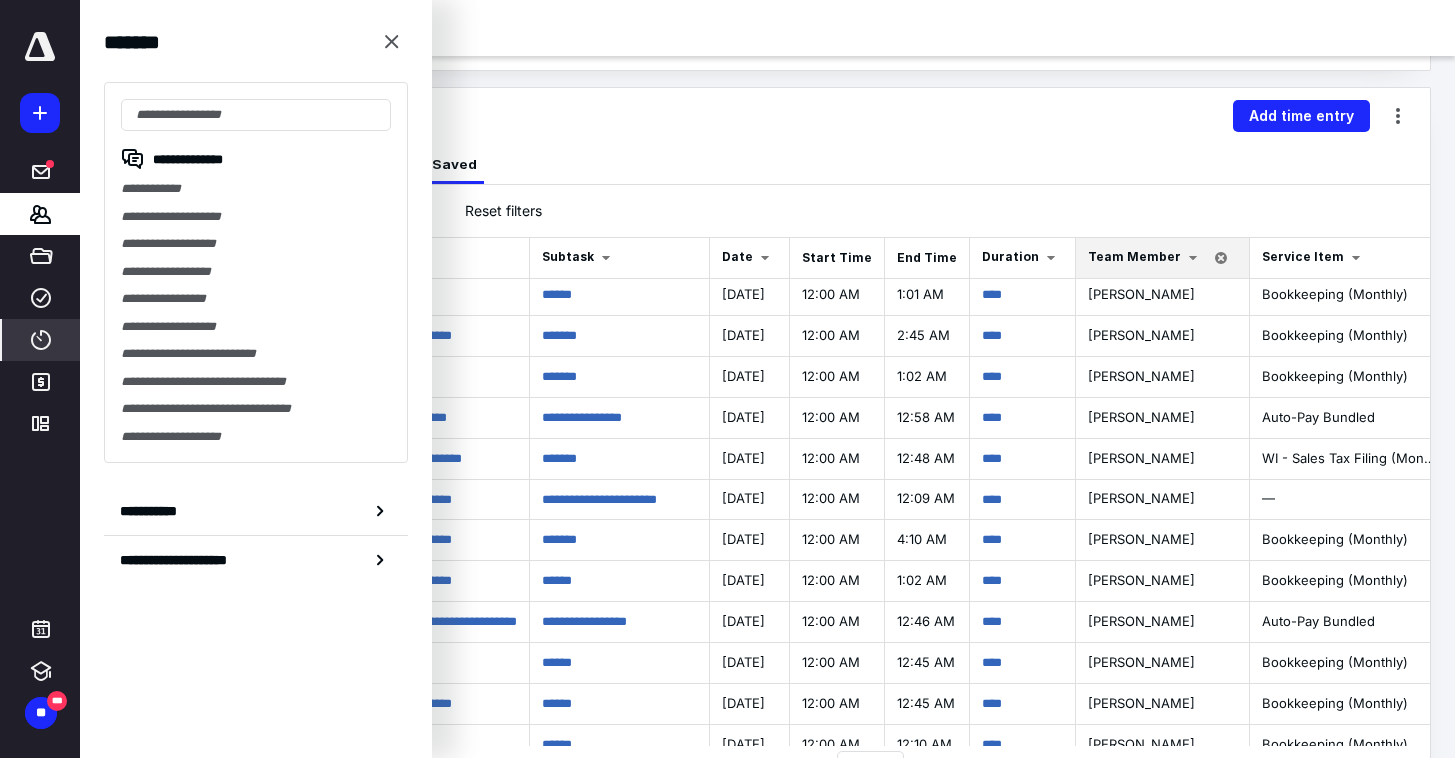 click on "**********" at bounding box center (256, 217) 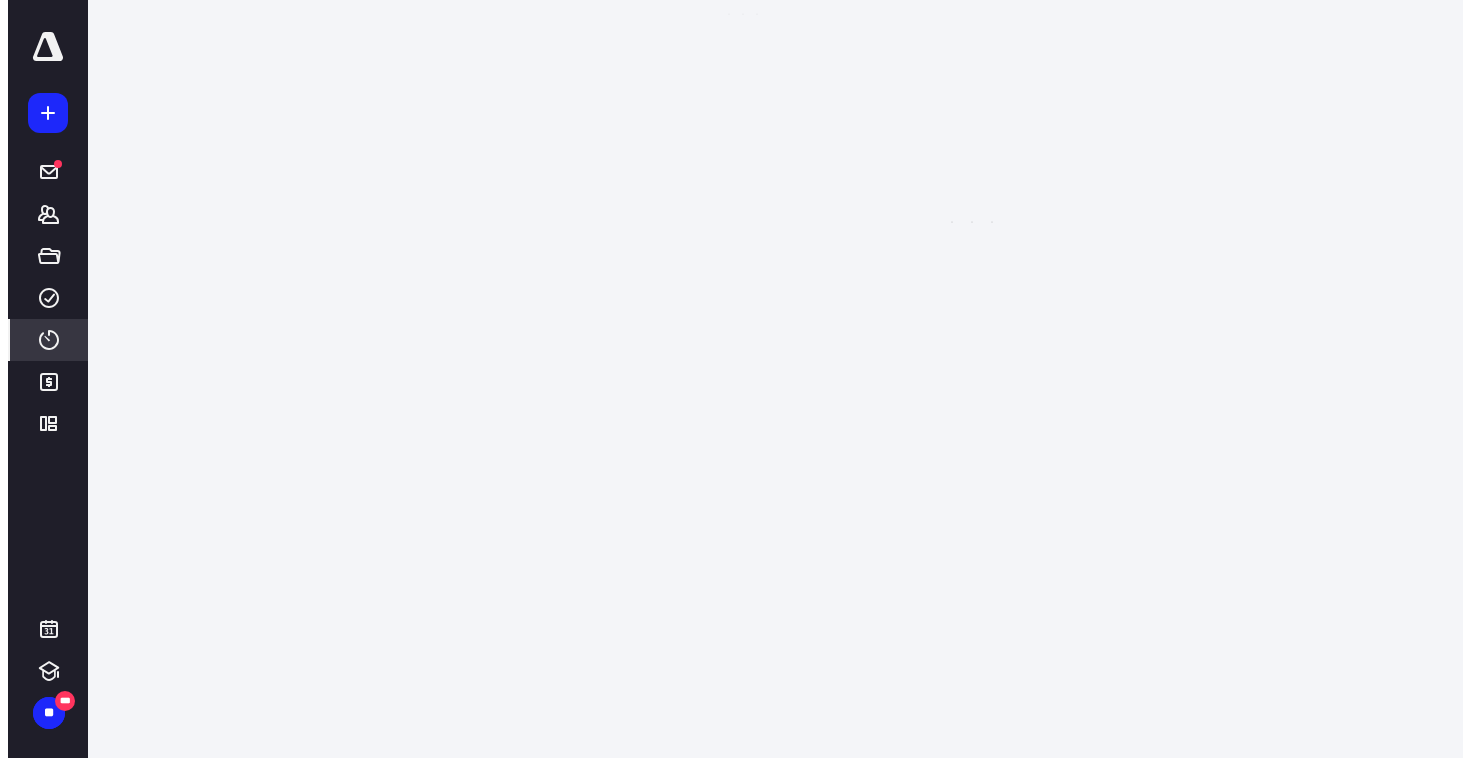 scroll, scrollTop: 0, scrollLeft: 0, axis: both 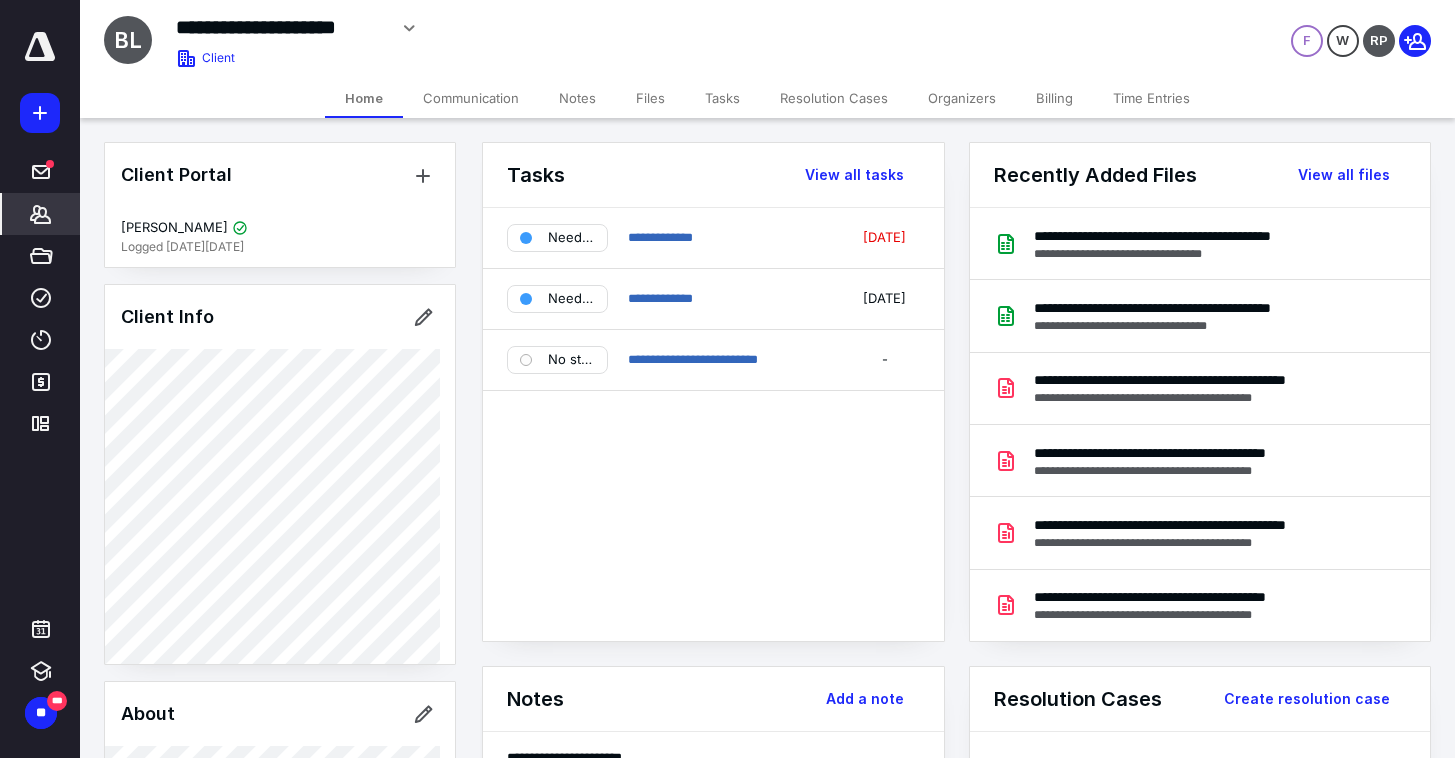 click on "**********" at bounding box center [956, 666] 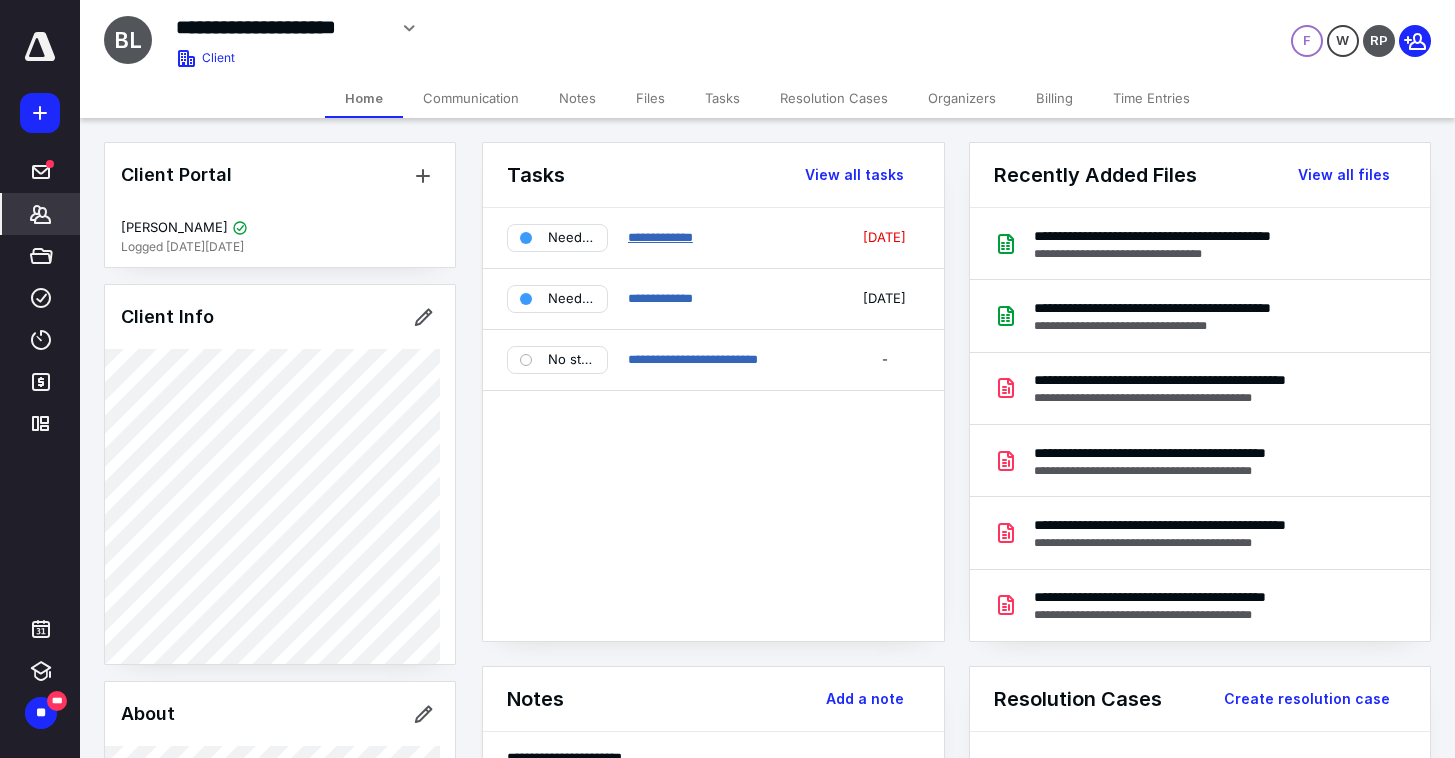 click on "**********" at bounding box center [660, 237] 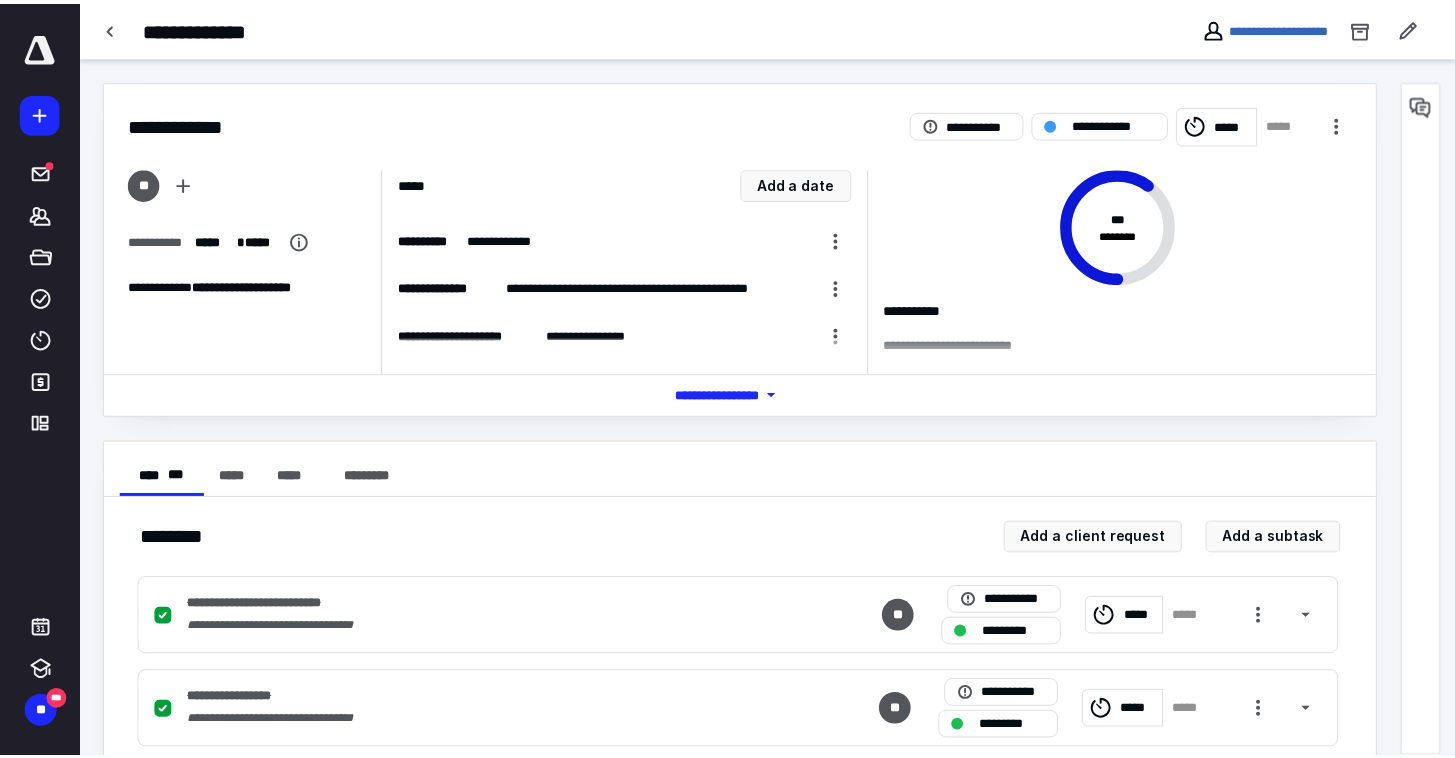 scroll, scrollTop: 323, scrollLeft: 0, axis: vertical 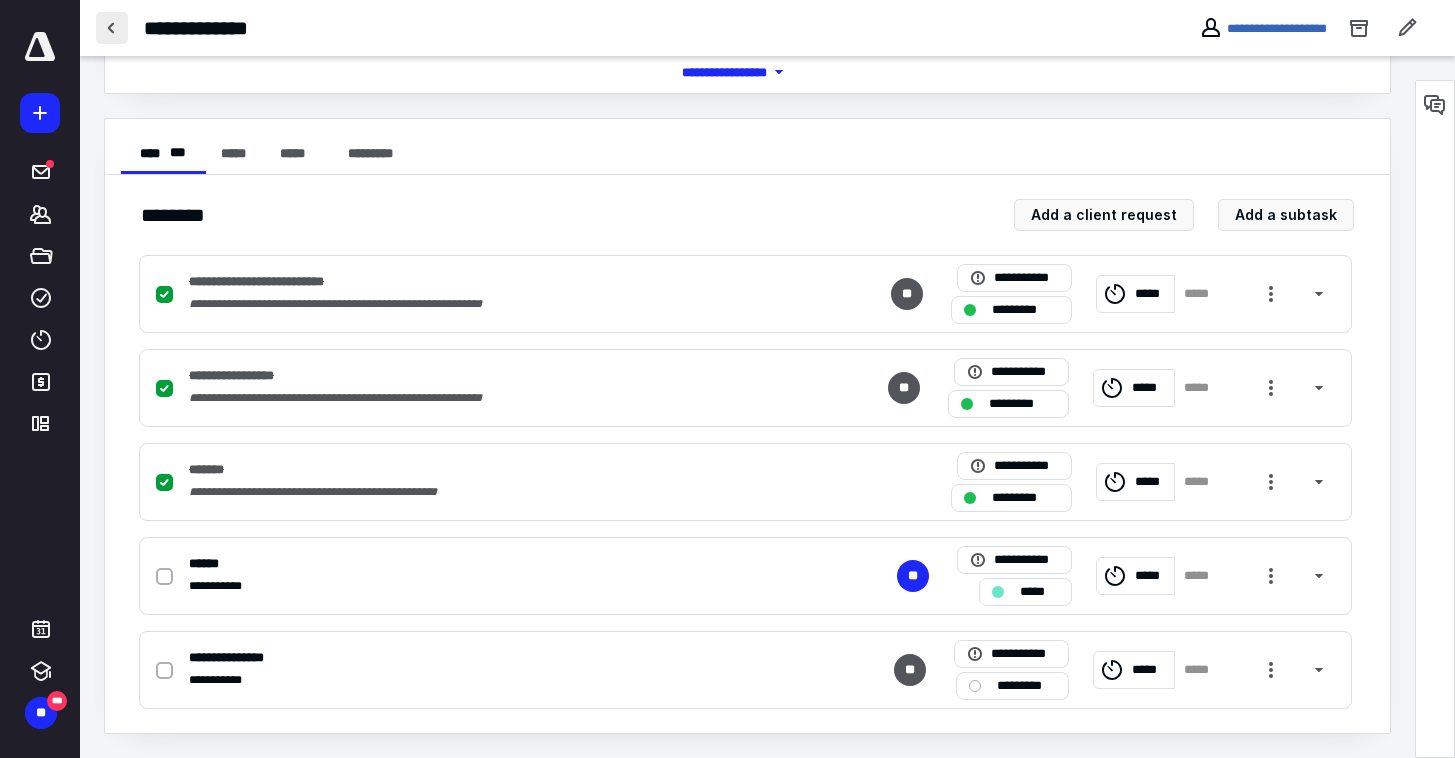 click at bounding box center [112, 28] 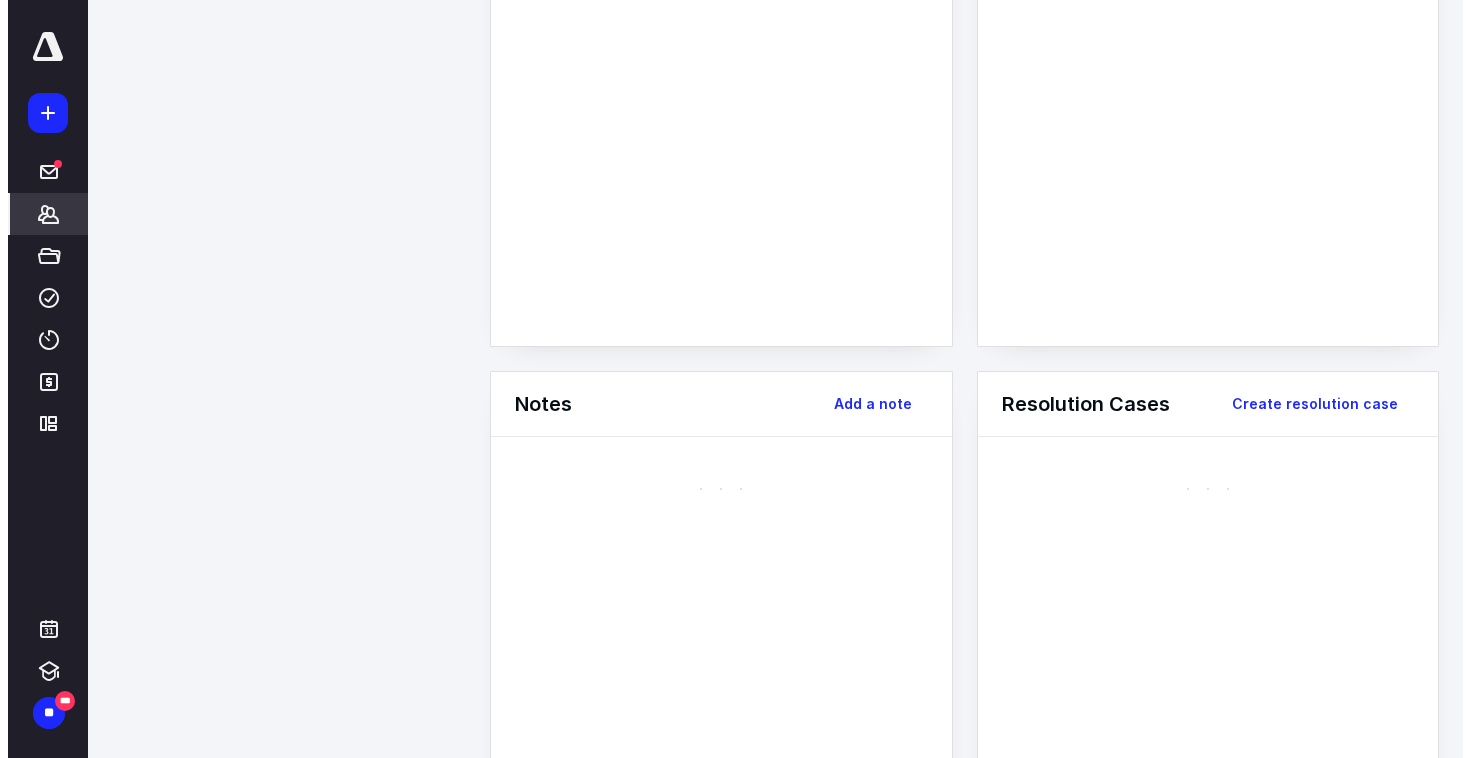 scroll, scrollTop: 0, scrollLeft: 0, axis: both 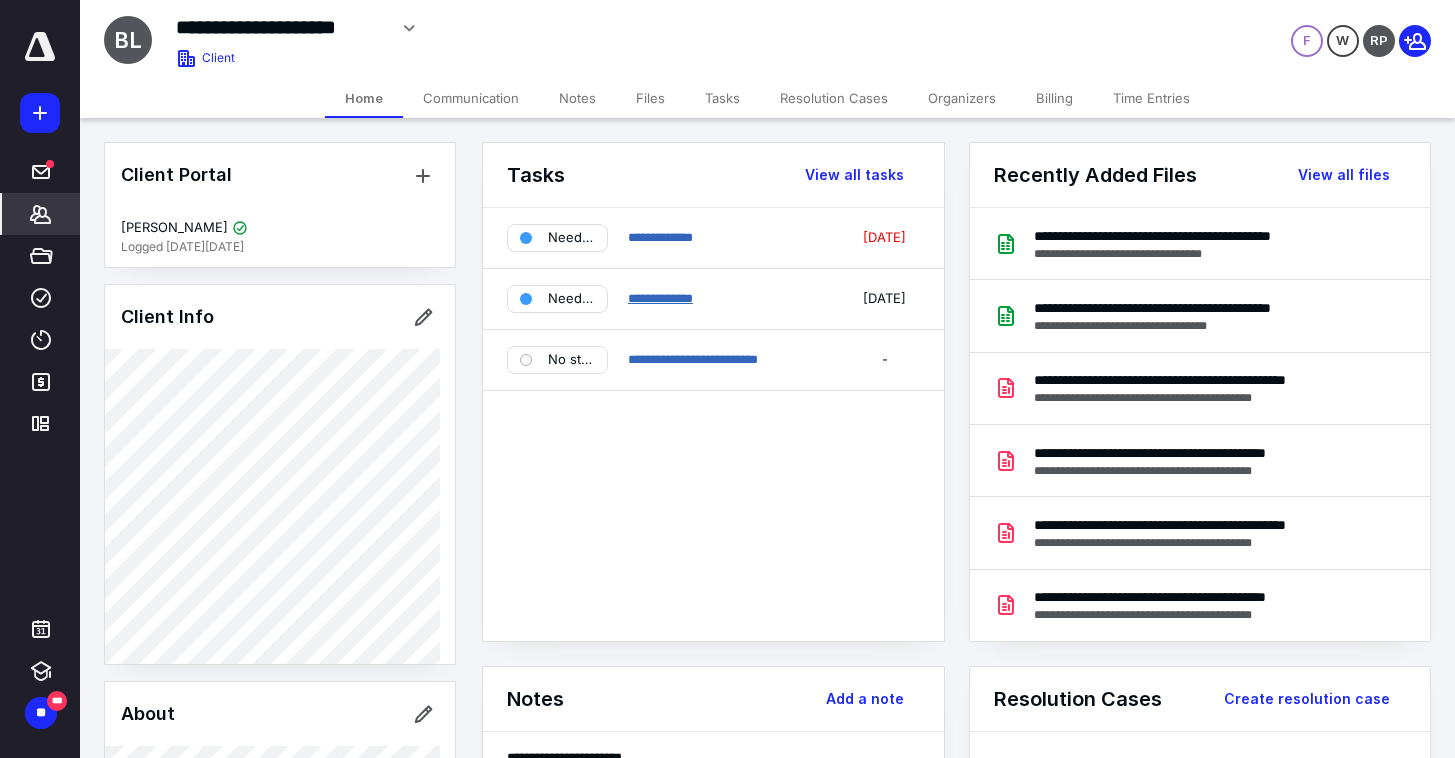 drag, startPoint x: 674, startPoint y: 293, endPoint x: 701, endPoint y: 330, distance: 45.80393 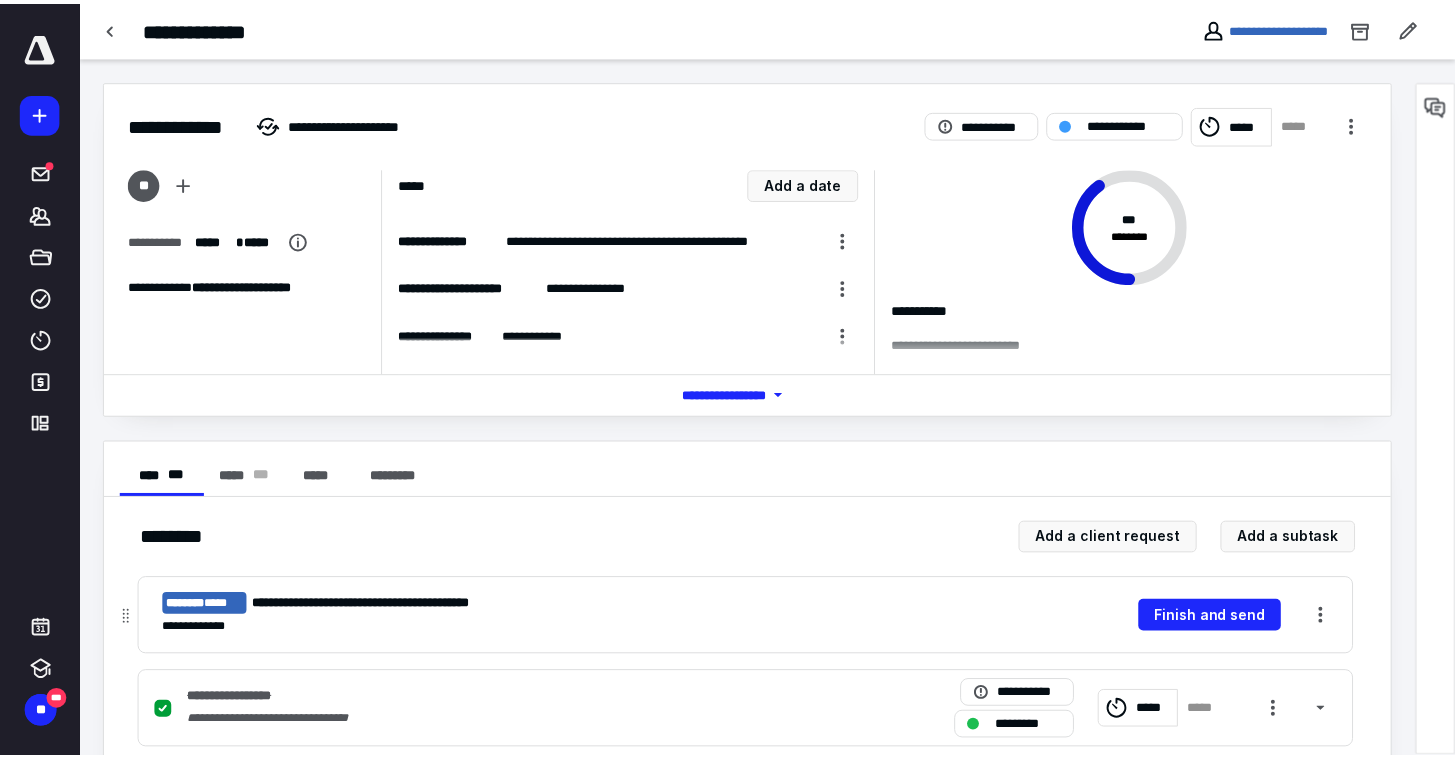 scroll, scrollTop: 323, scrollLeft: 0, axis: vertical 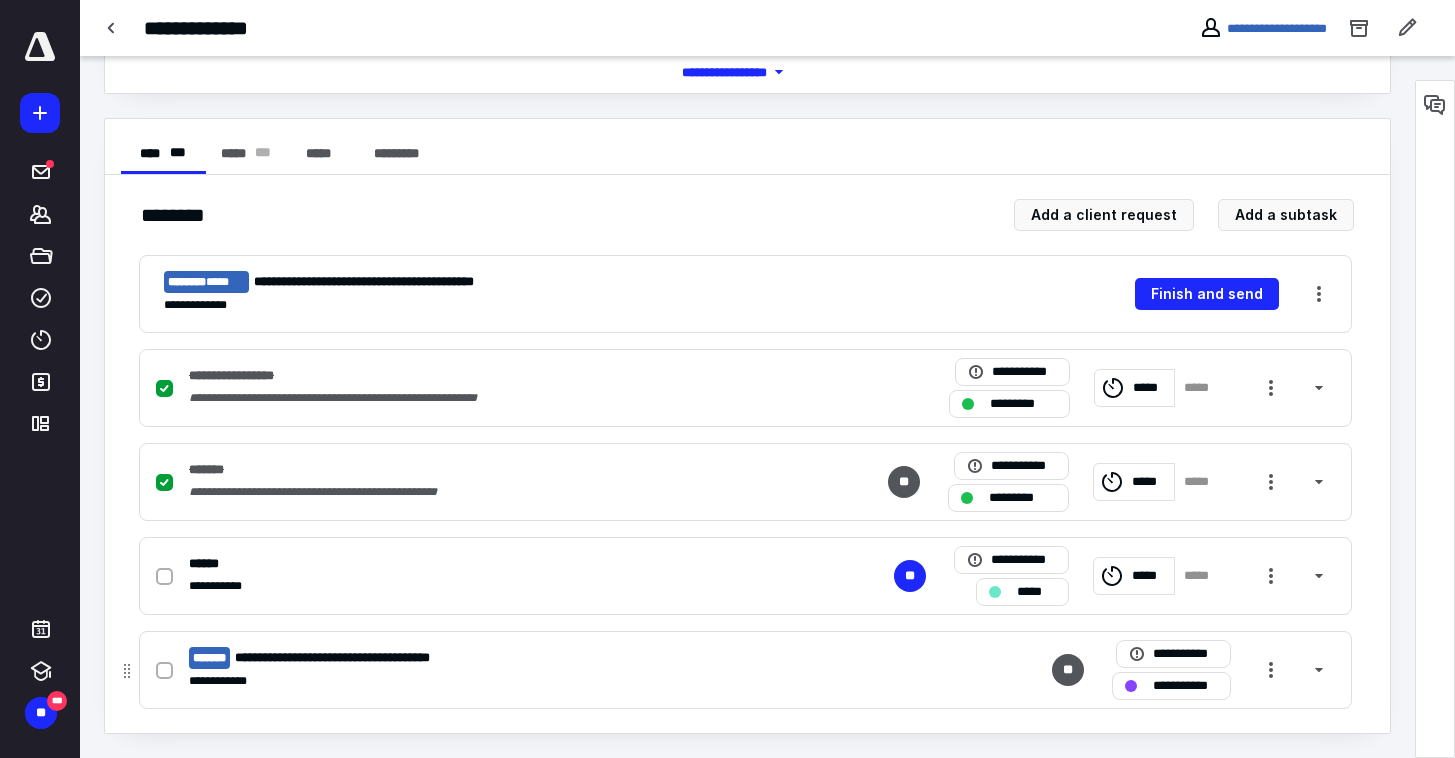 click on "**********" at bounding box center (483, 681) 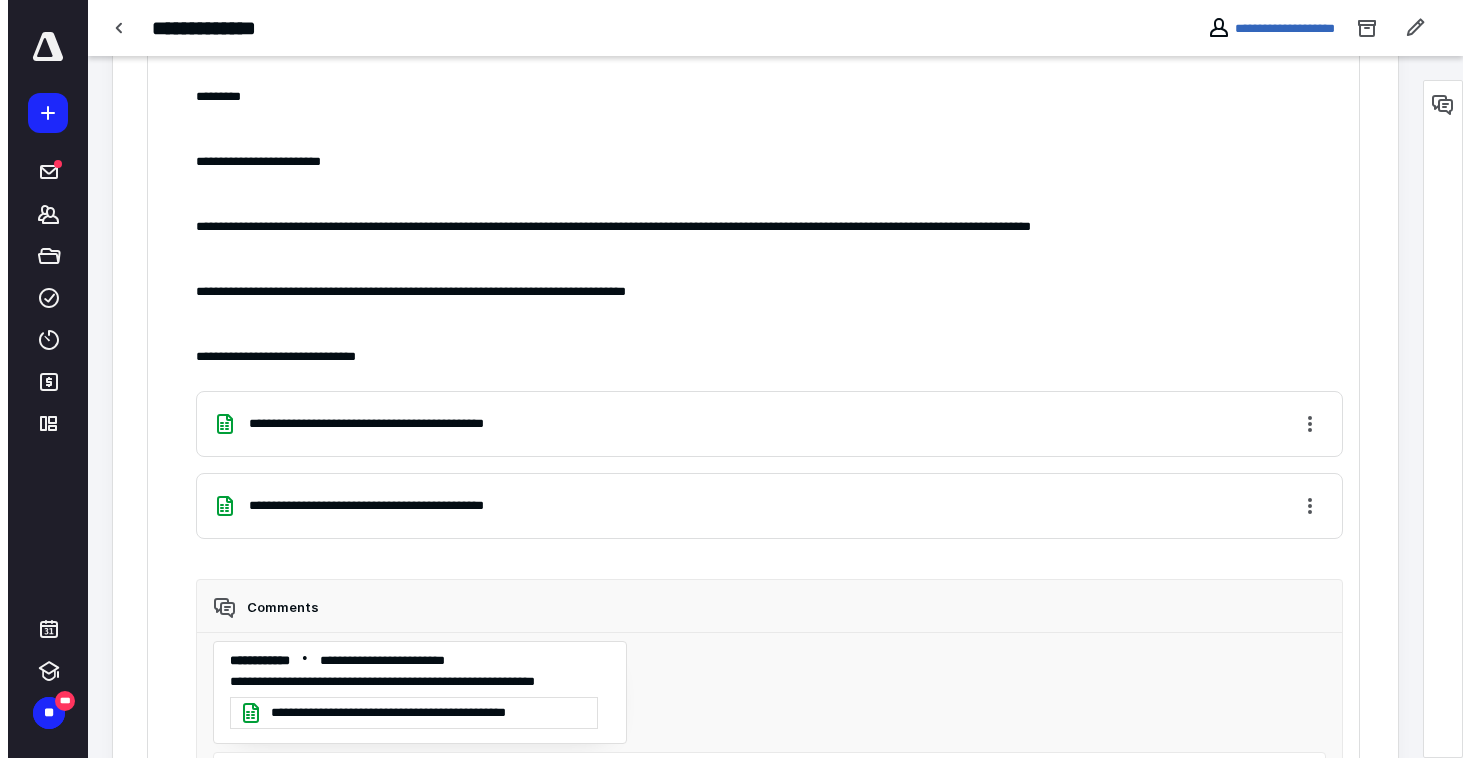 scroll, scrollTop: 1026, scrollLeft: 0, axis: vertical 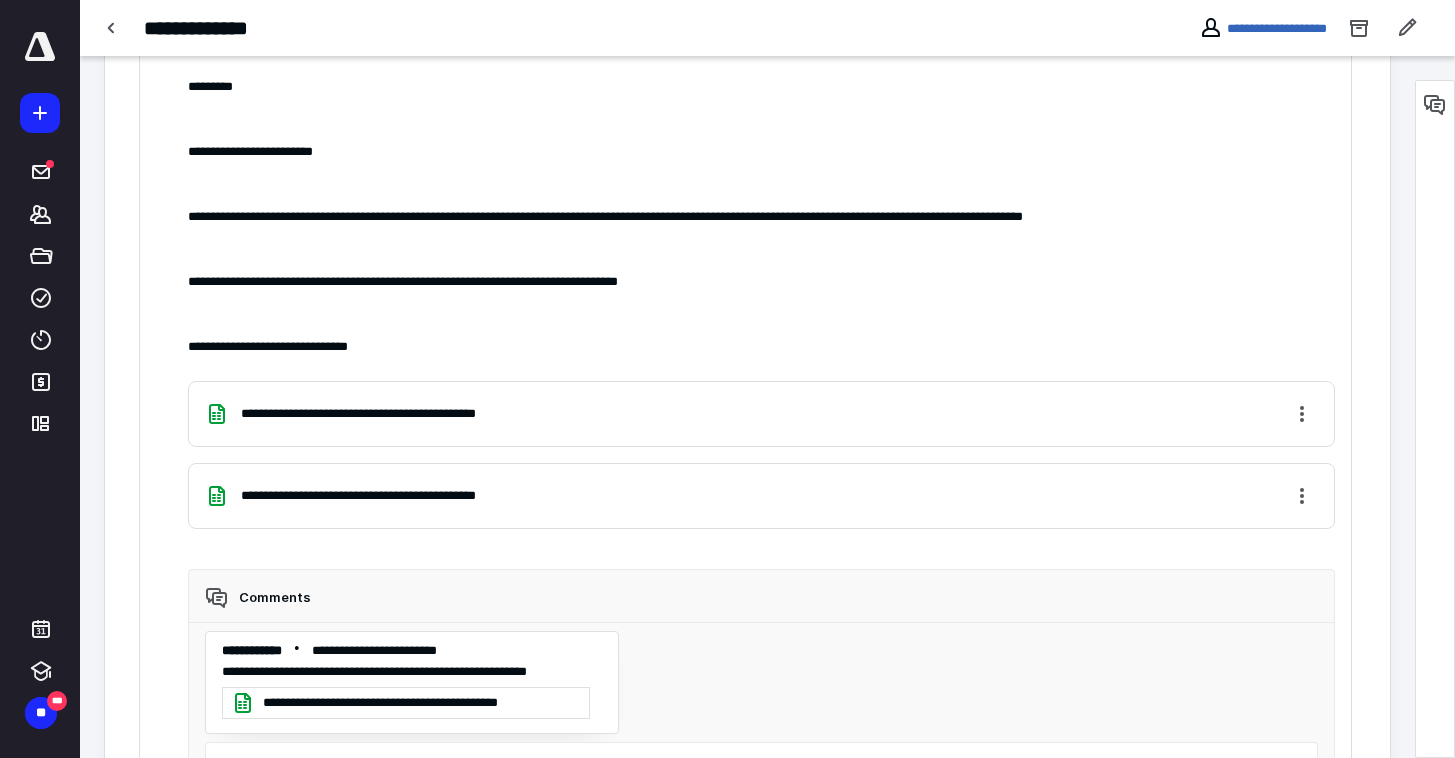 click on "**********" at bounding box center (420, 703) 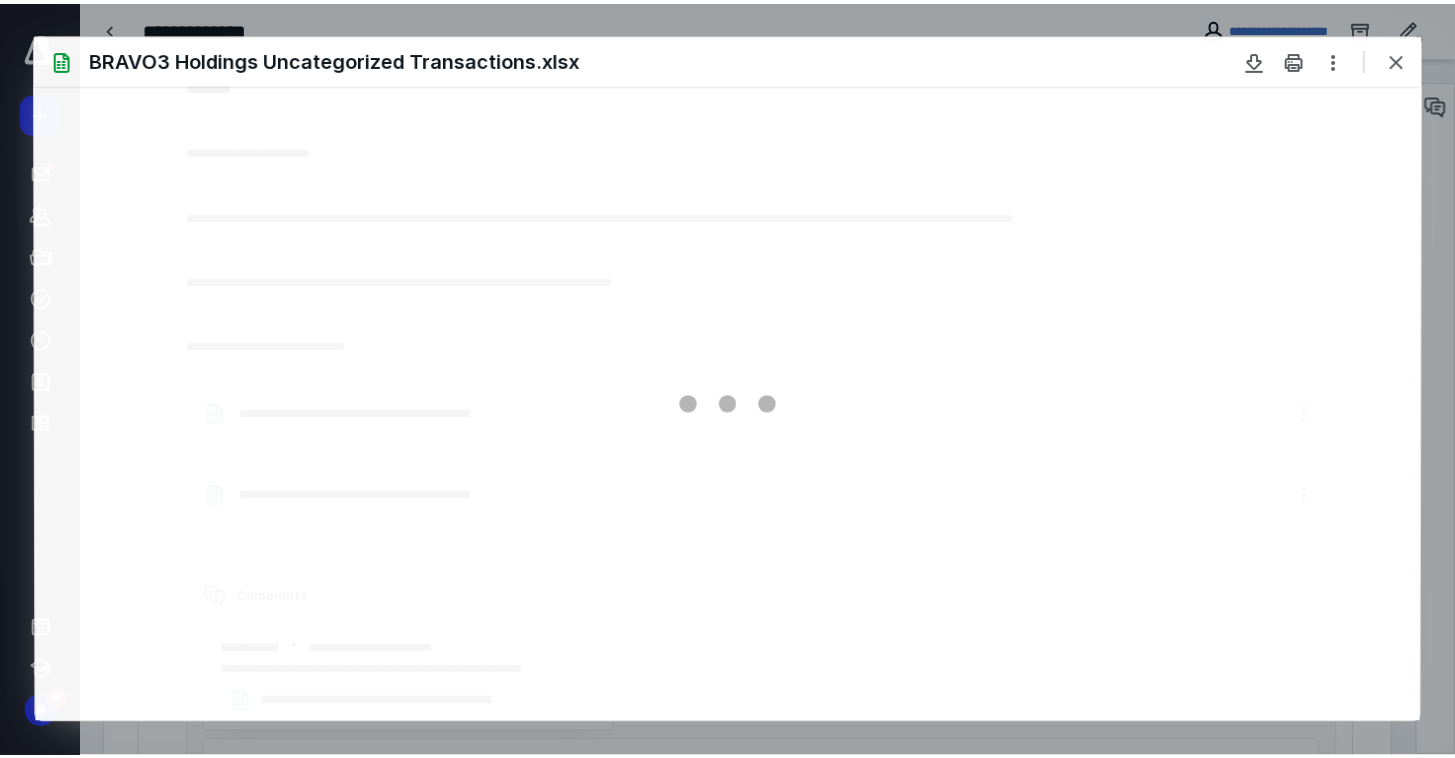 scroll, scrollTop: 0, scrollLeft: 0, axis: both 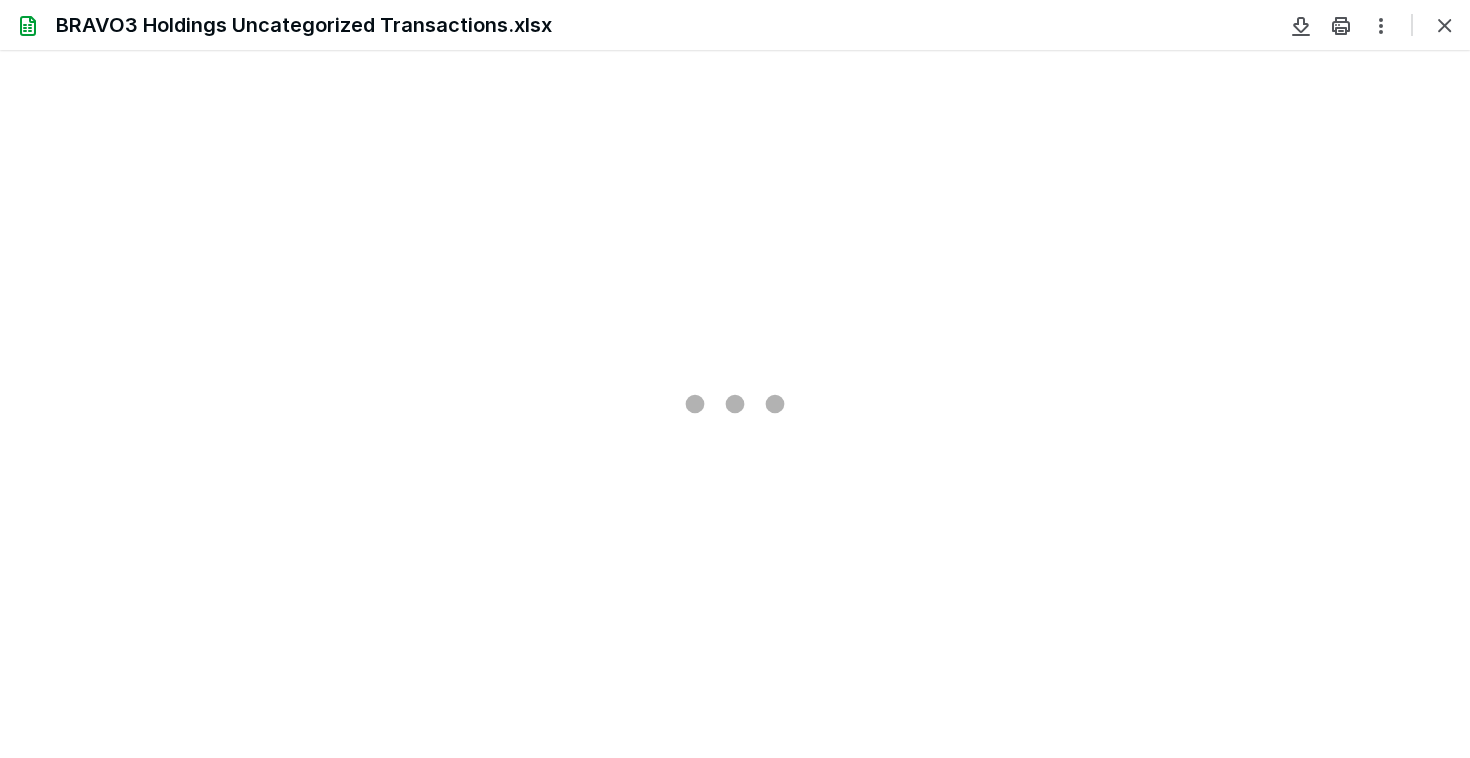 type on "76" 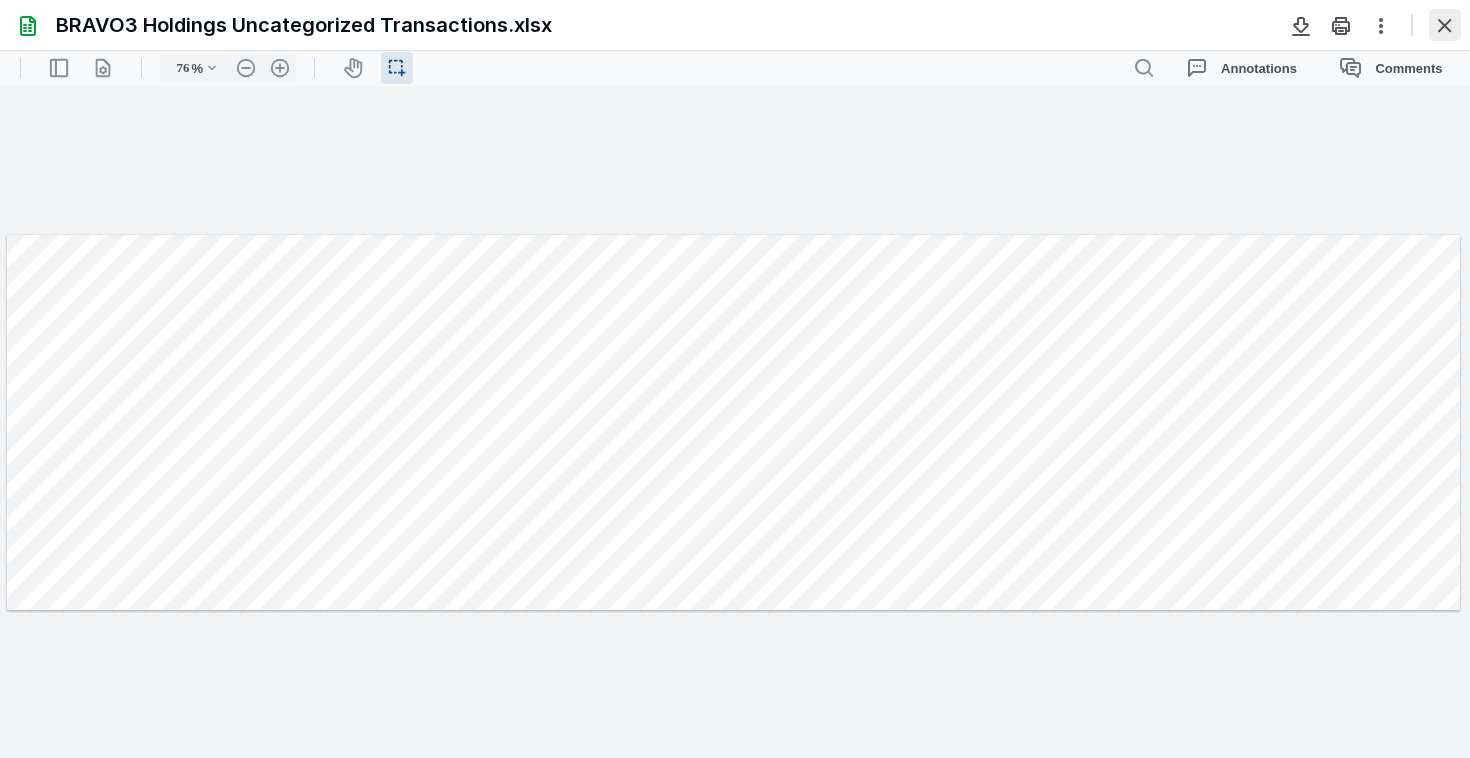 click at bounding box center [1445, 25] 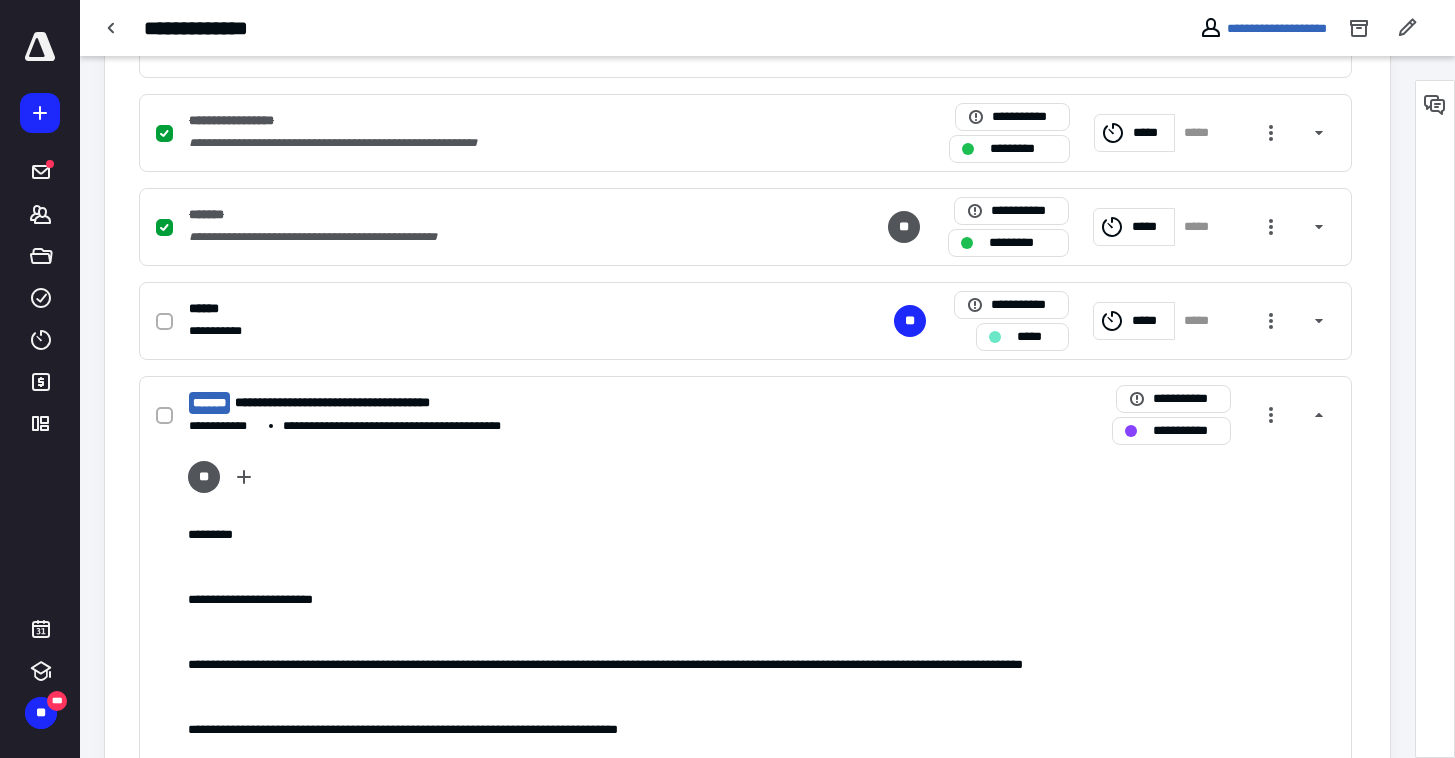 click on "**********" at bounding box center [483, 426] 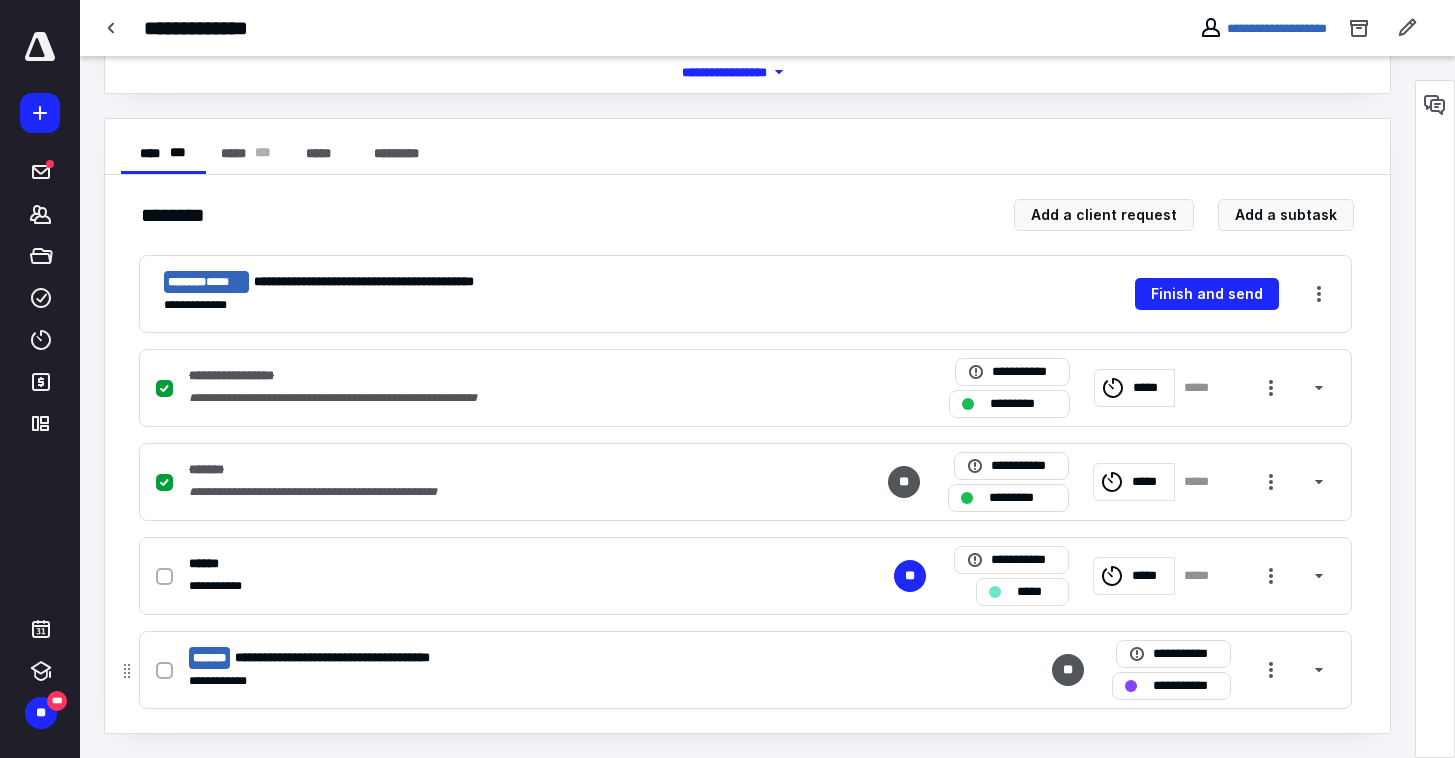 click on "**********" at bounding box center [470, 670] 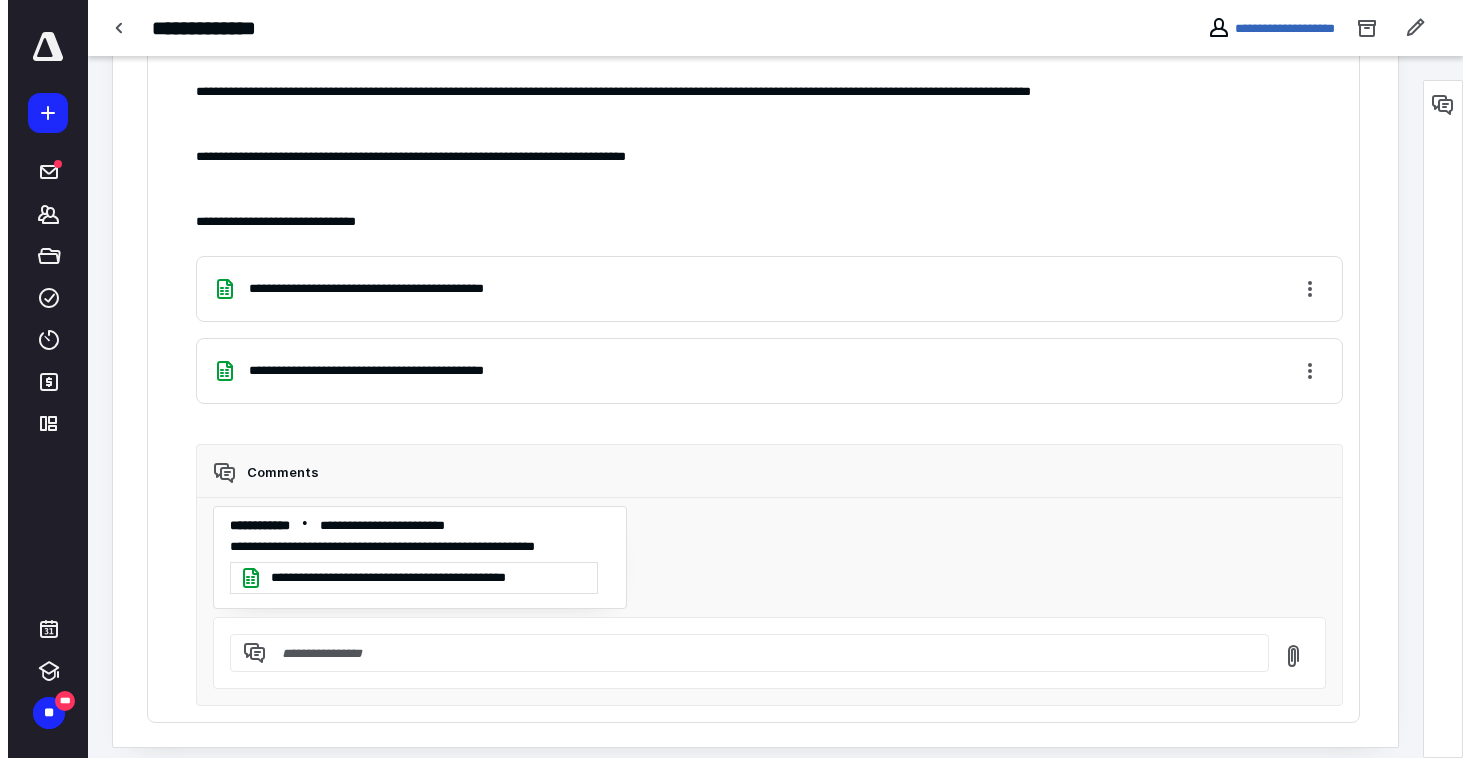 scroll, scrollTop: 1165, scrollLeft: 0, axis: vertical 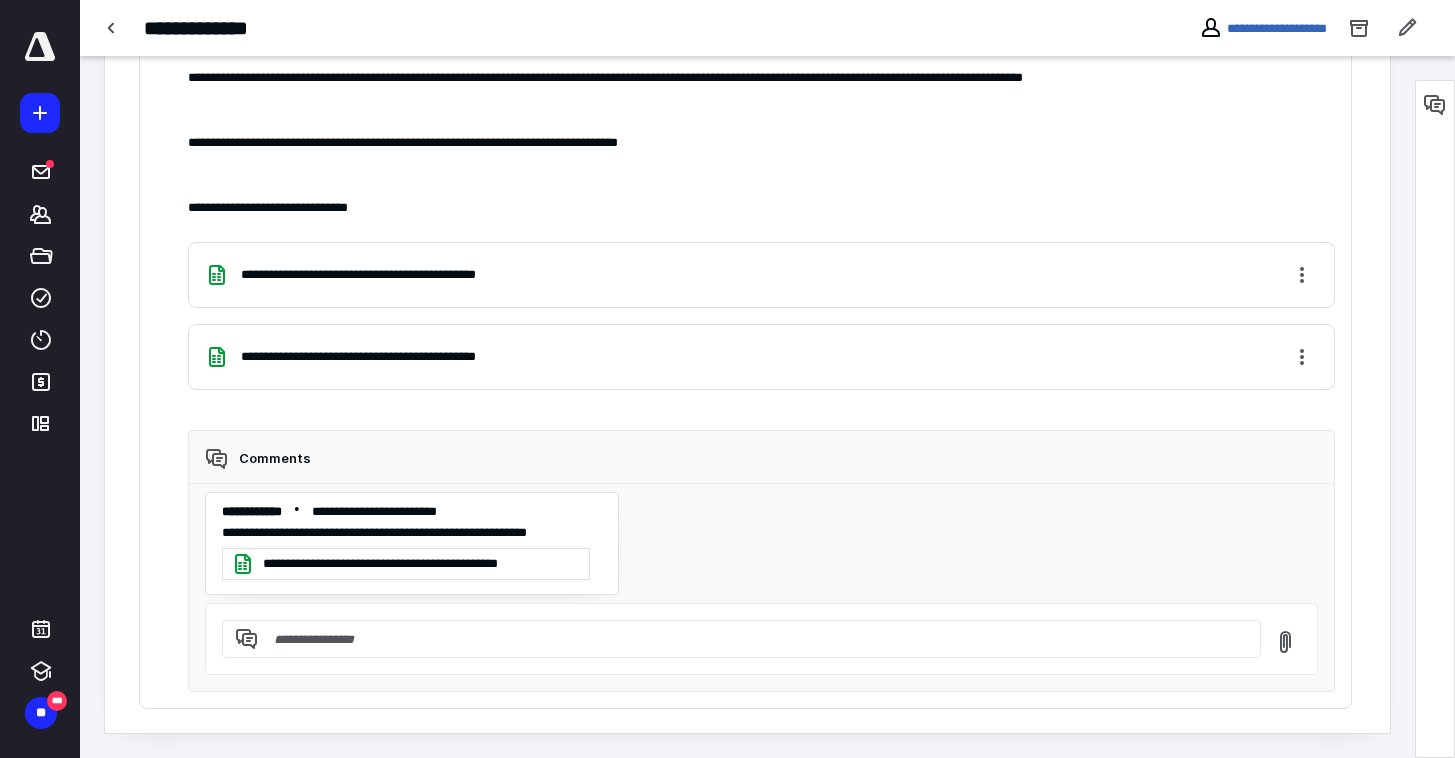 drag, startPoint x: 713, startPoint y: 538, endPoint x: 667, endPoint y: 546, distance: 46.69047 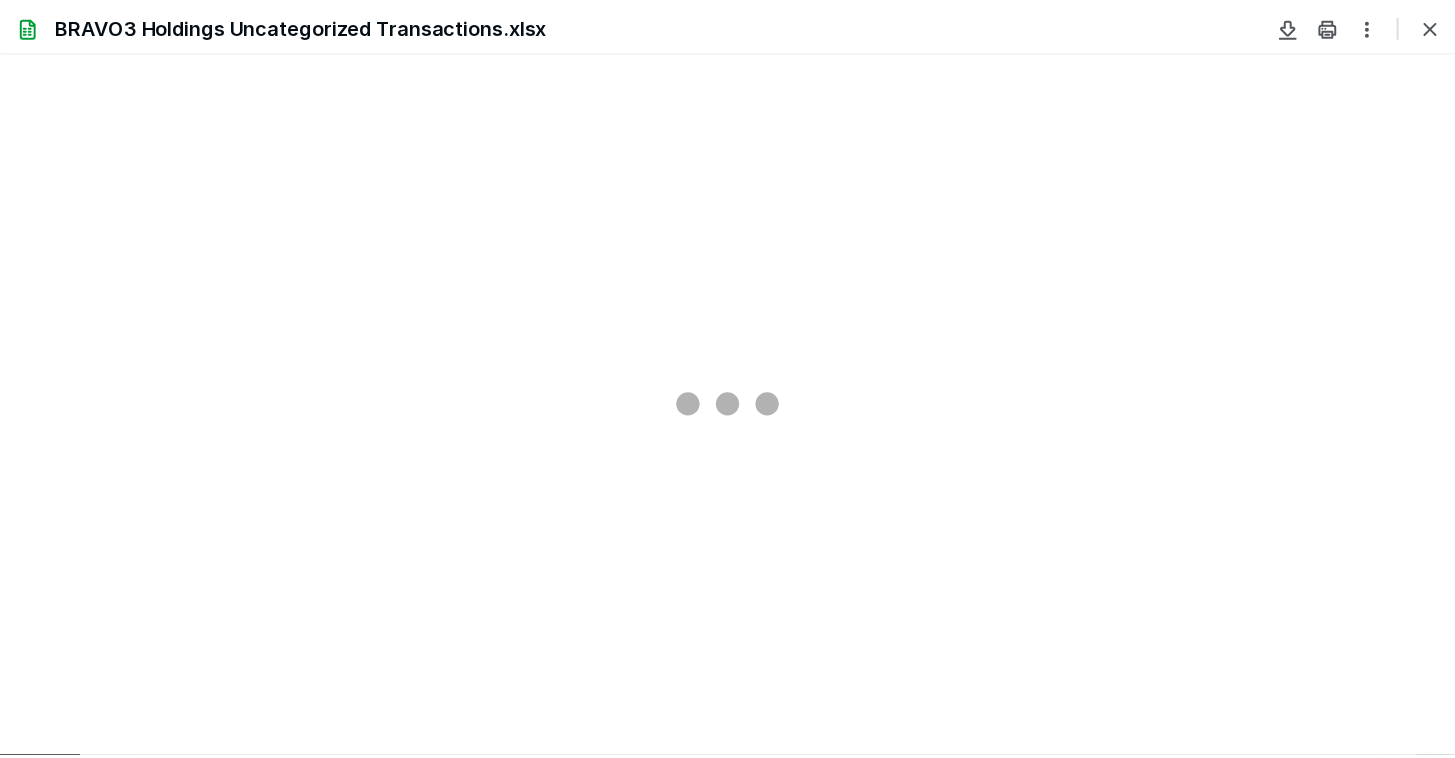 scroll, scrollTop: 0, scrollLeft: 0, axis: both 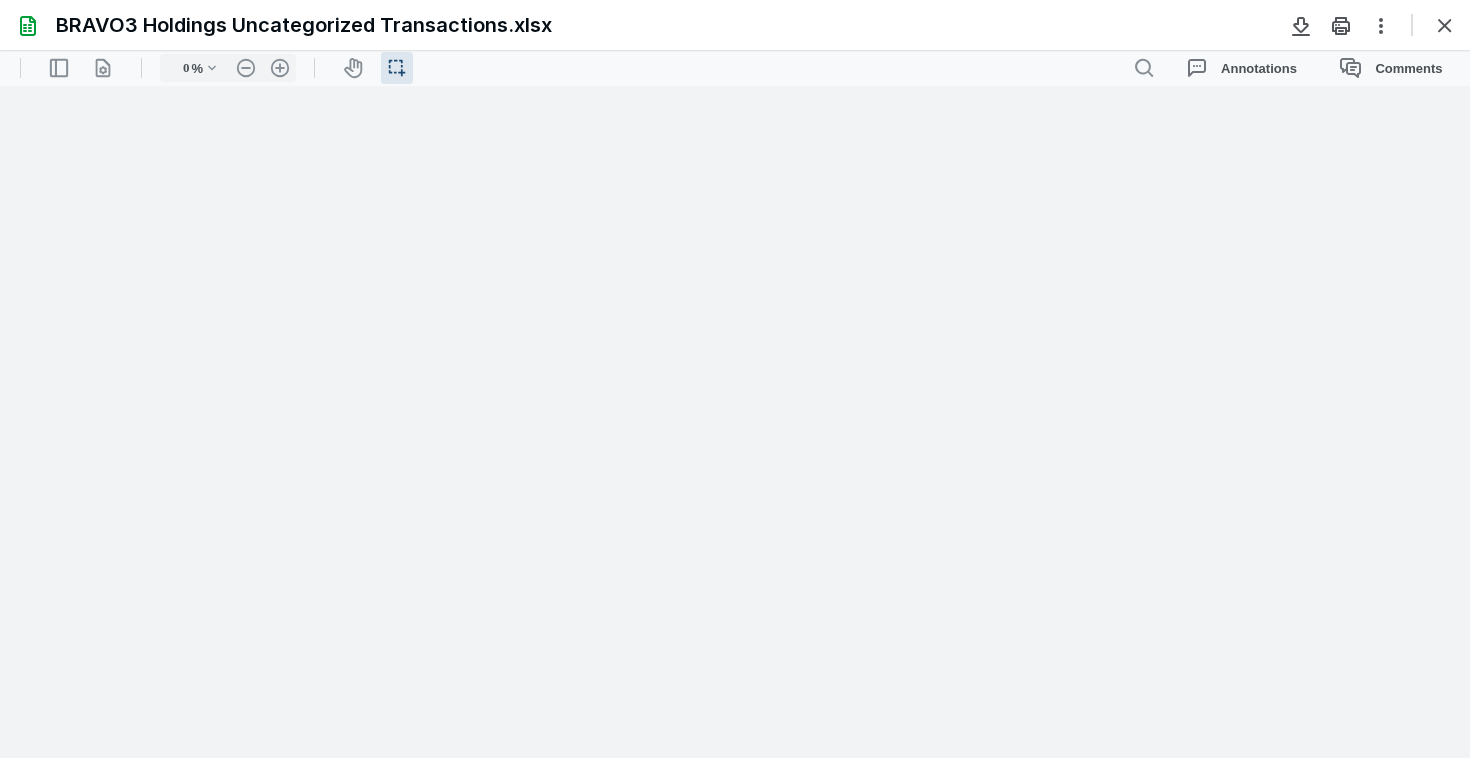 type on "76" 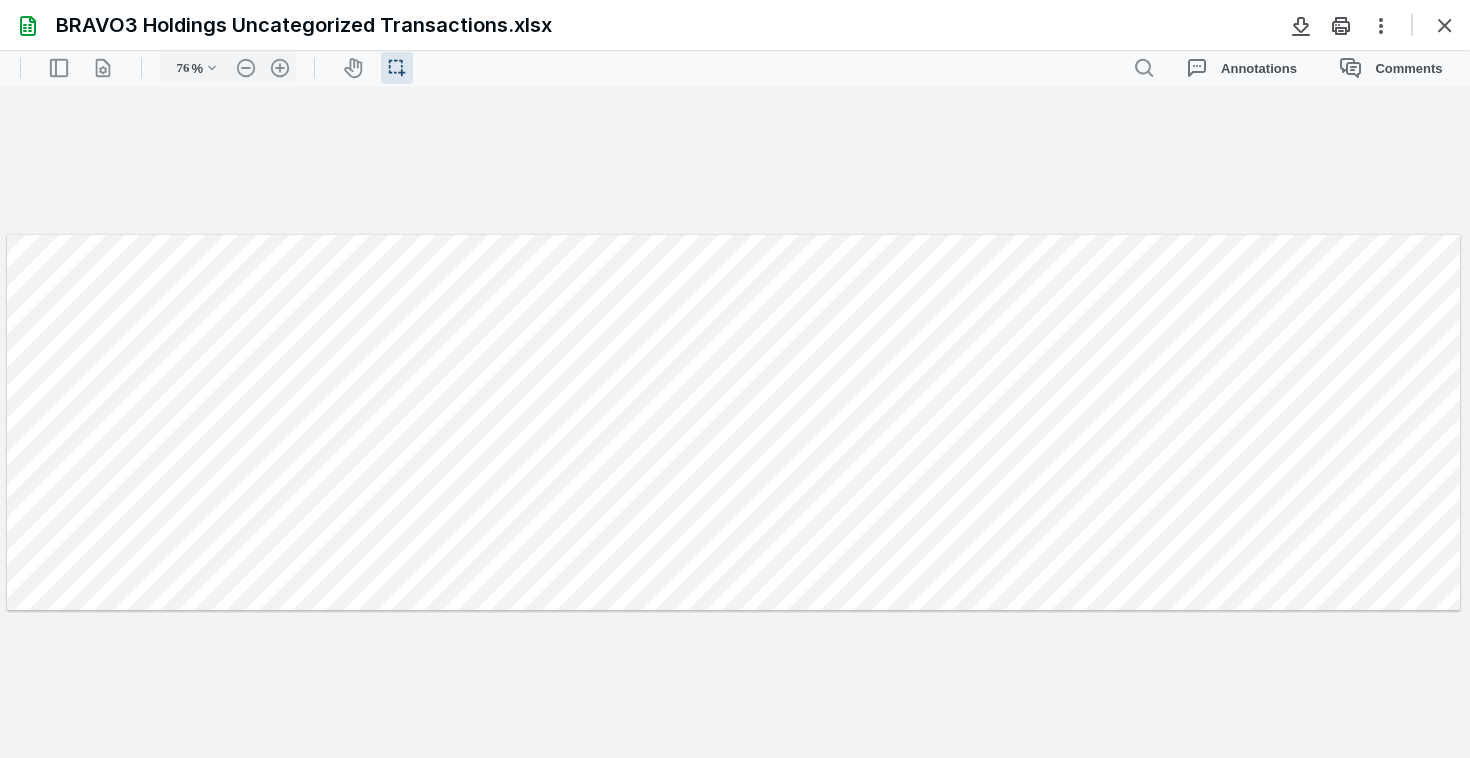 drag, startPoint x: 492, startPoint y: 378, endPoint x: 630, endPoint y: 377, distance: 138.00362 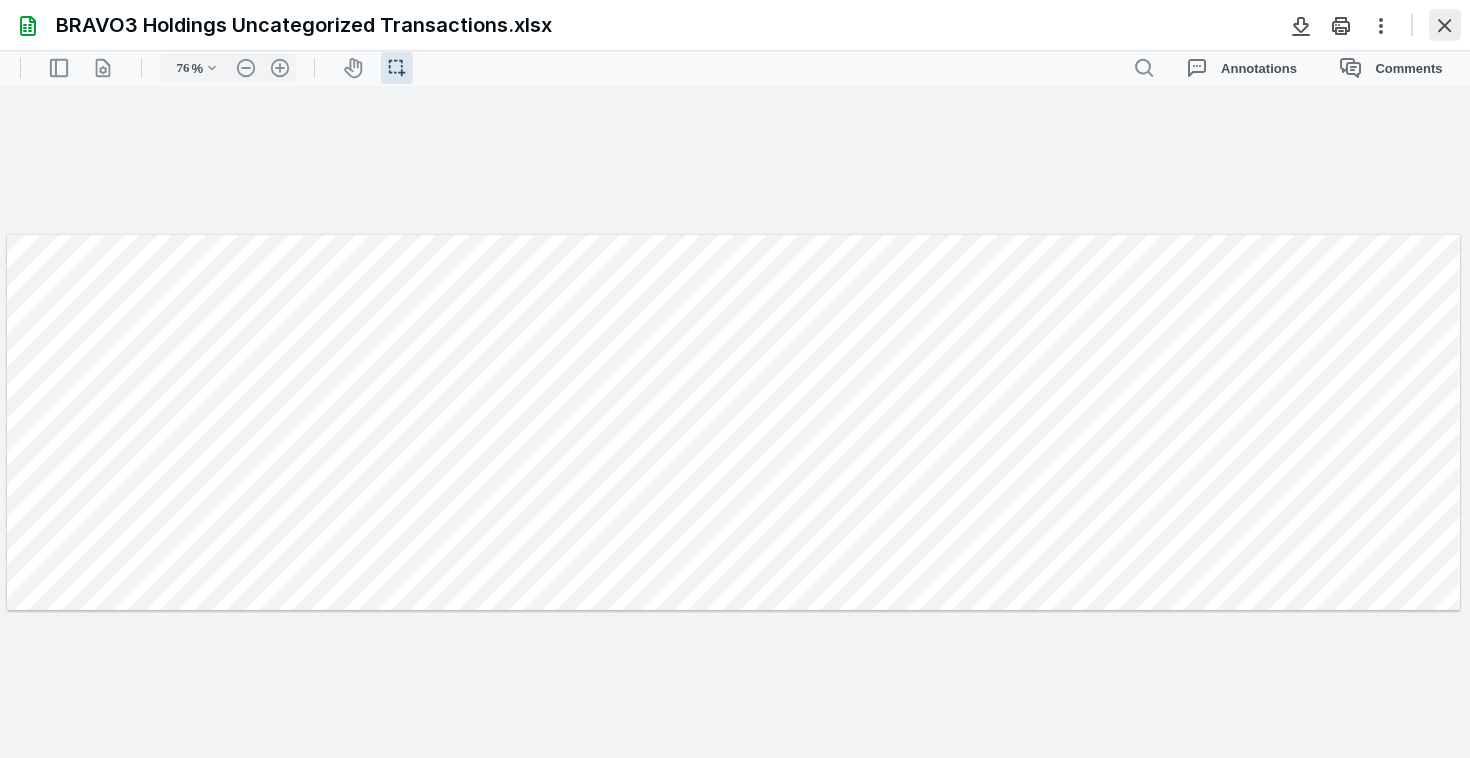 click at bounding box center (1445, 25) 